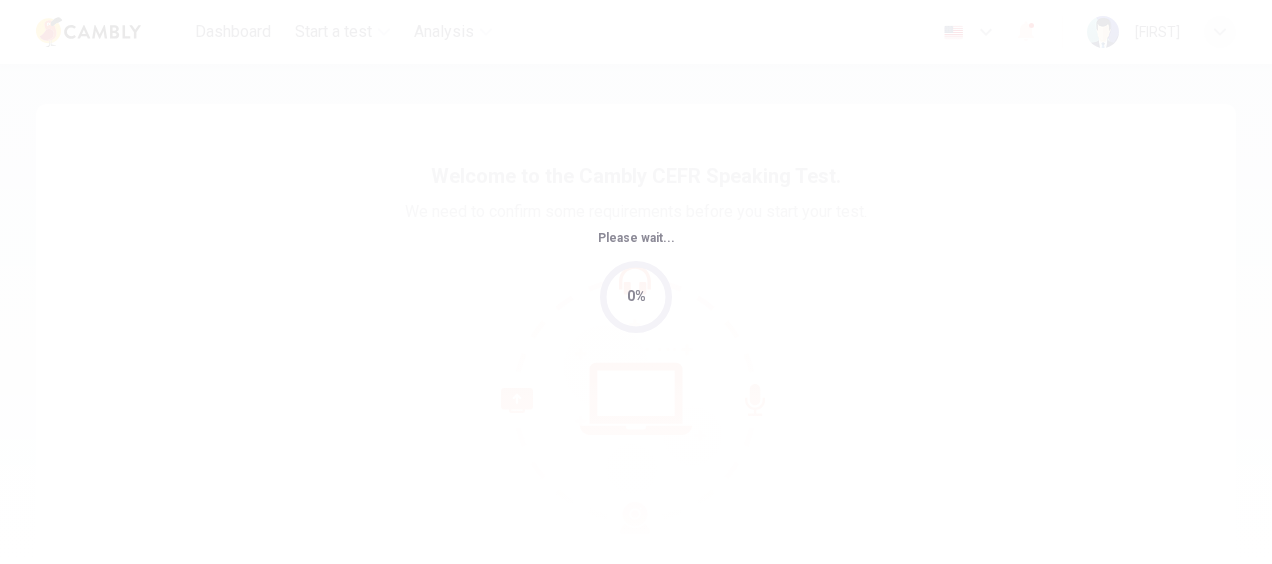 scroll, scrollTop: 0, scrollLeft: 0, axis: both 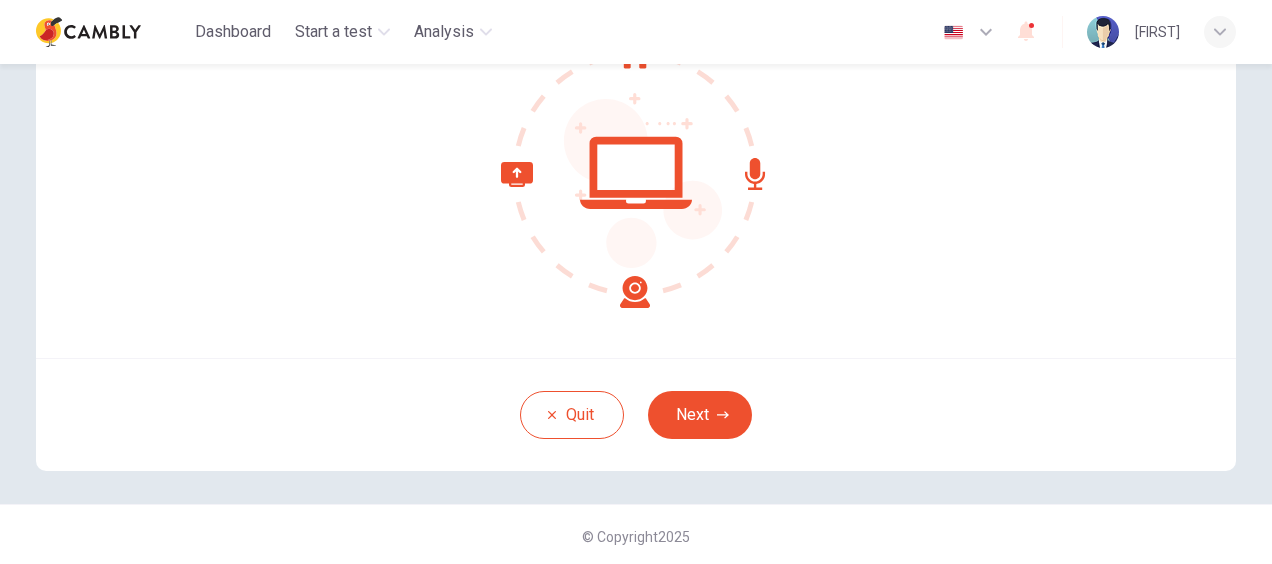 click on "Quit Next" at bounding box center (636, 414) 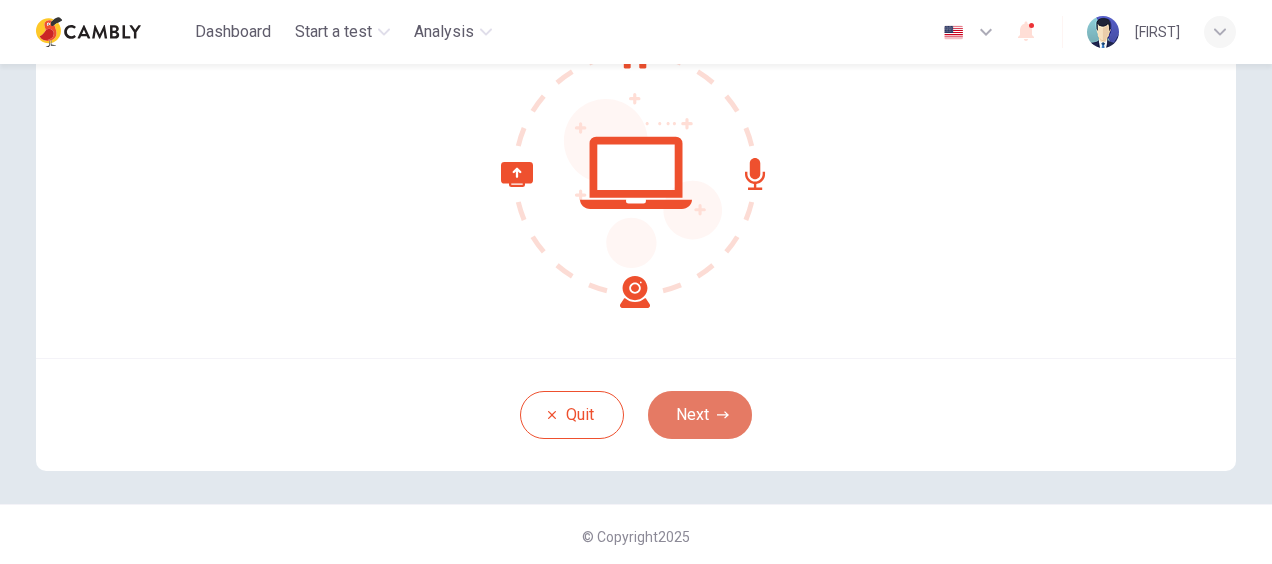 click on "Next" at bounding box center (700, 415) 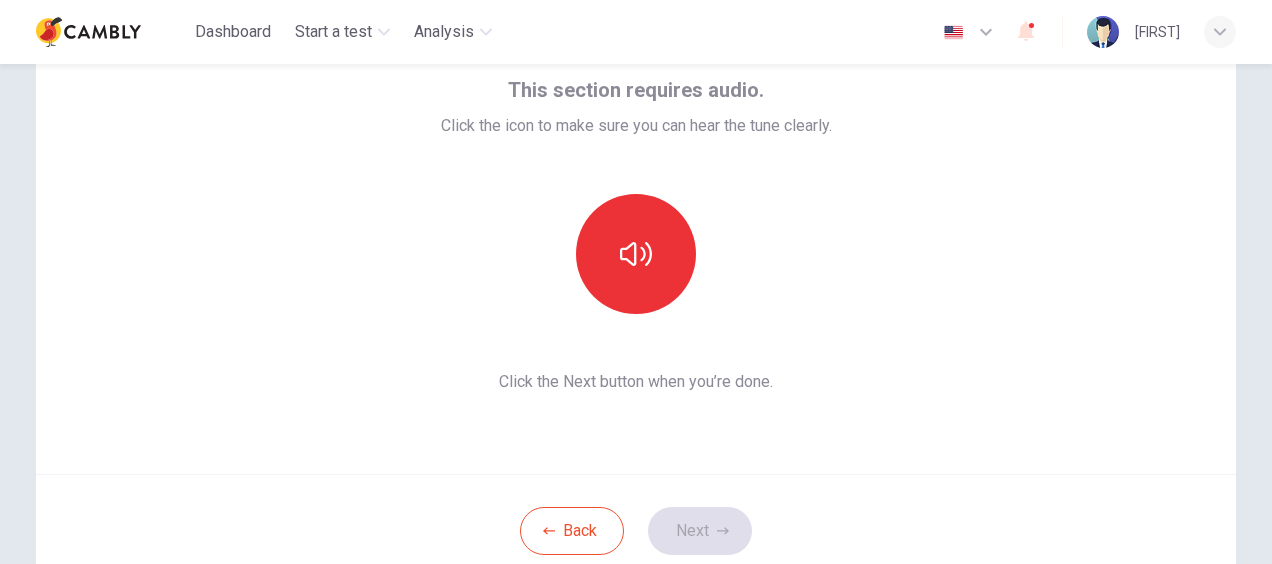 scroll, scrollTop: 91, scrollLeft: 0, axis: vertical 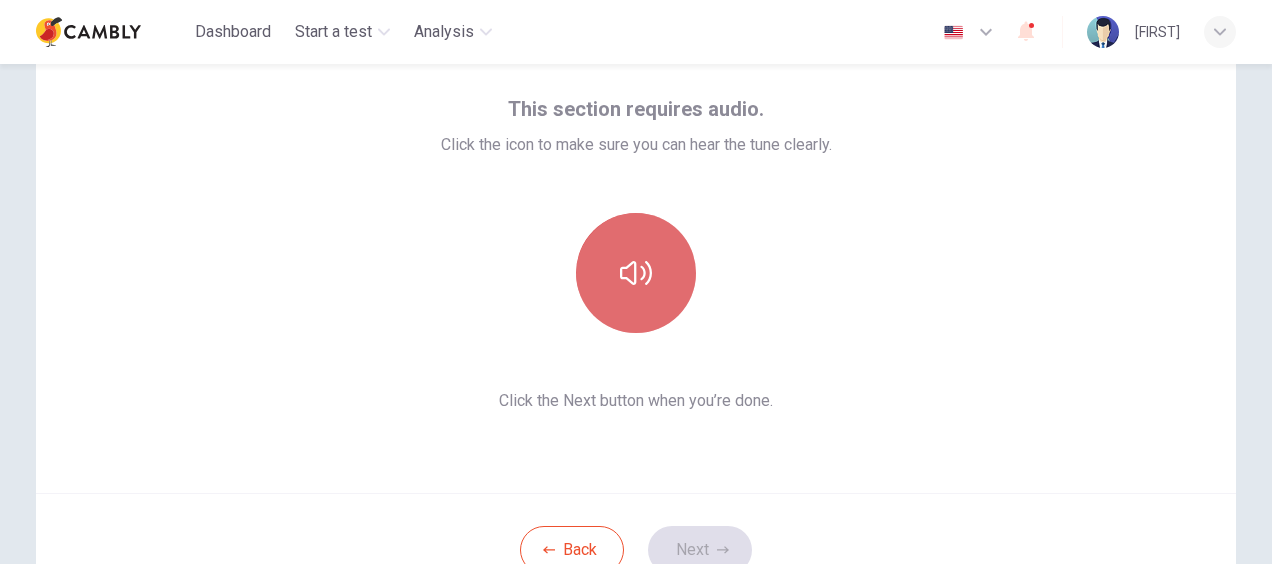click at bounding box center [636, 273] 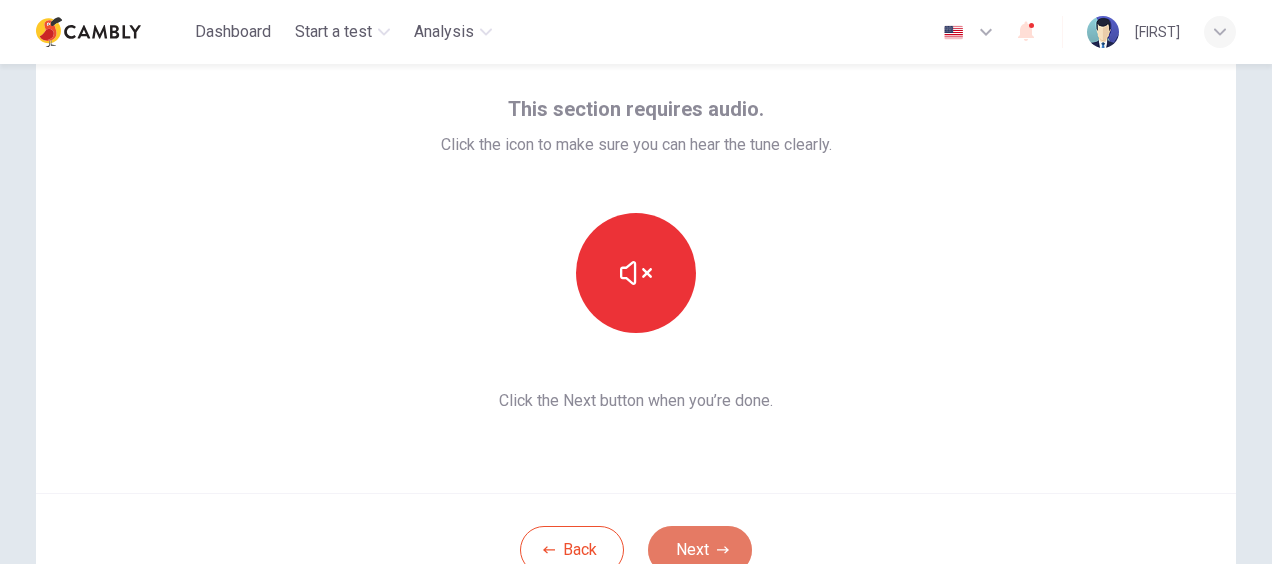 click on "Next" at bounding box center (700, 550) 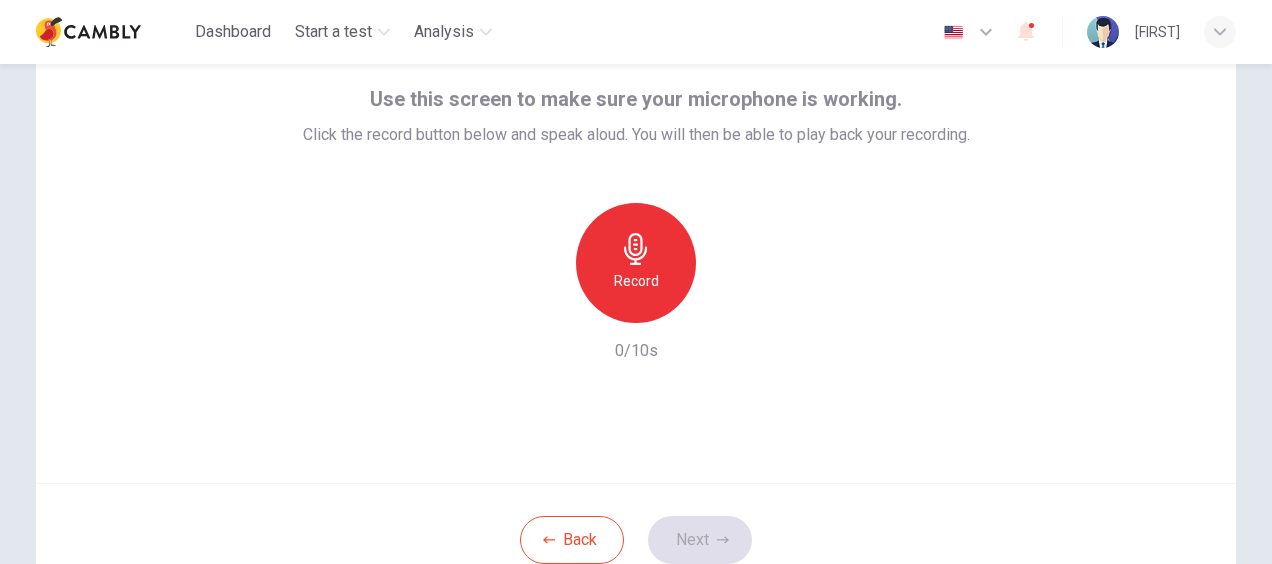 scroll, scrollTop: 97, scrollLeft: 0, axis: vertical 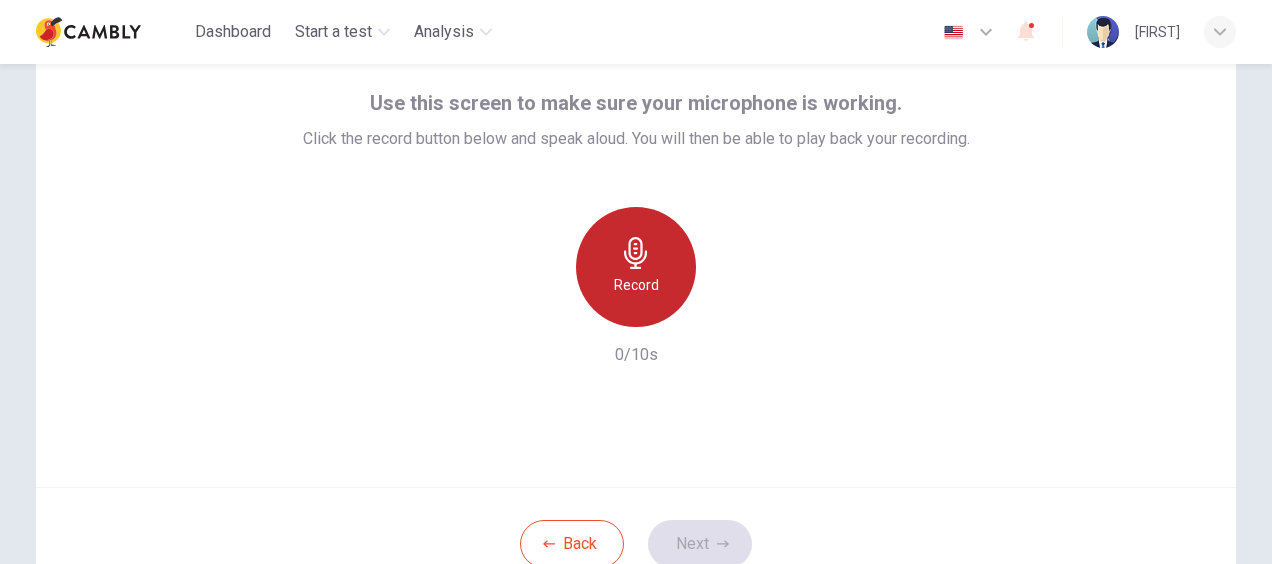 click 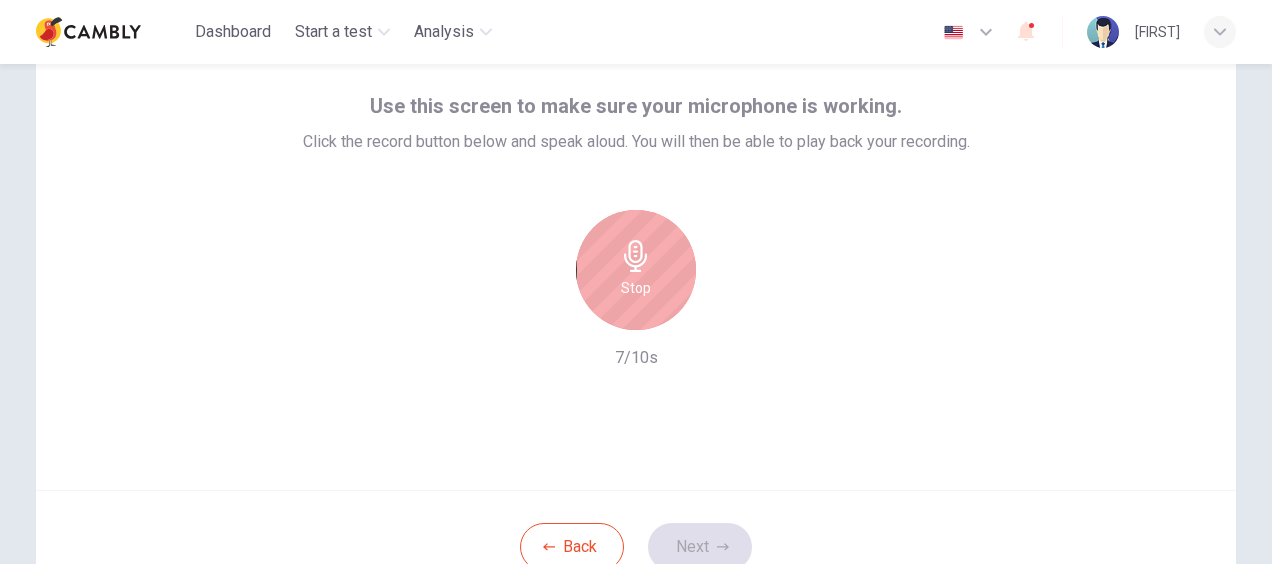 scroll, scrollTop: 75, scrollLeft: 0, axis: vertical 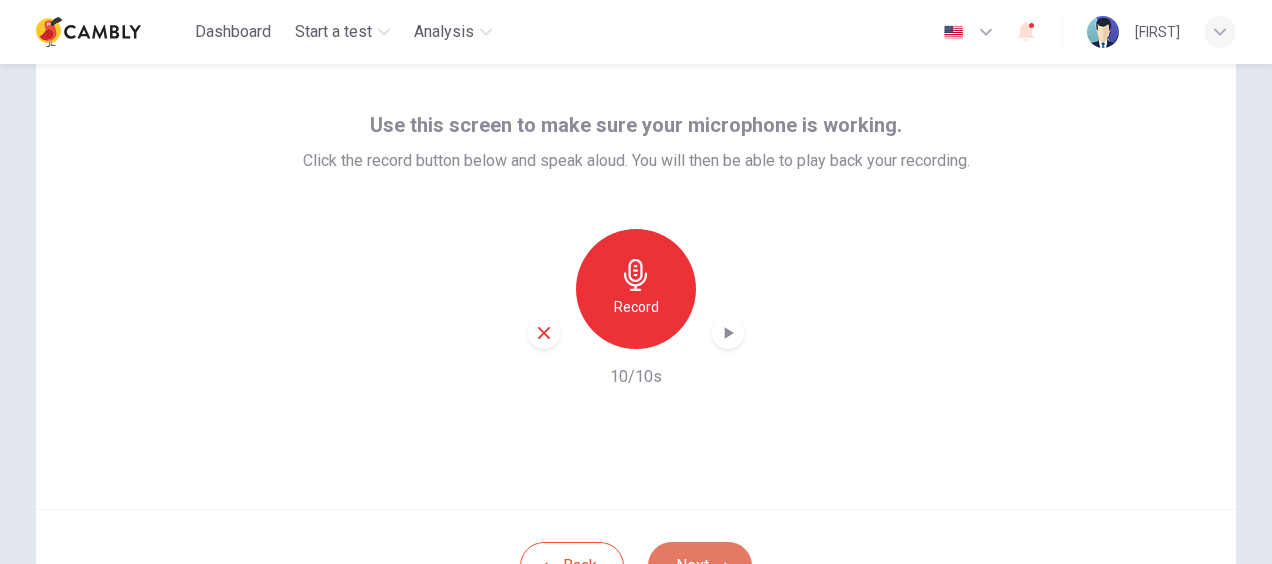 click on "Next" at bounding box center (700, 566) 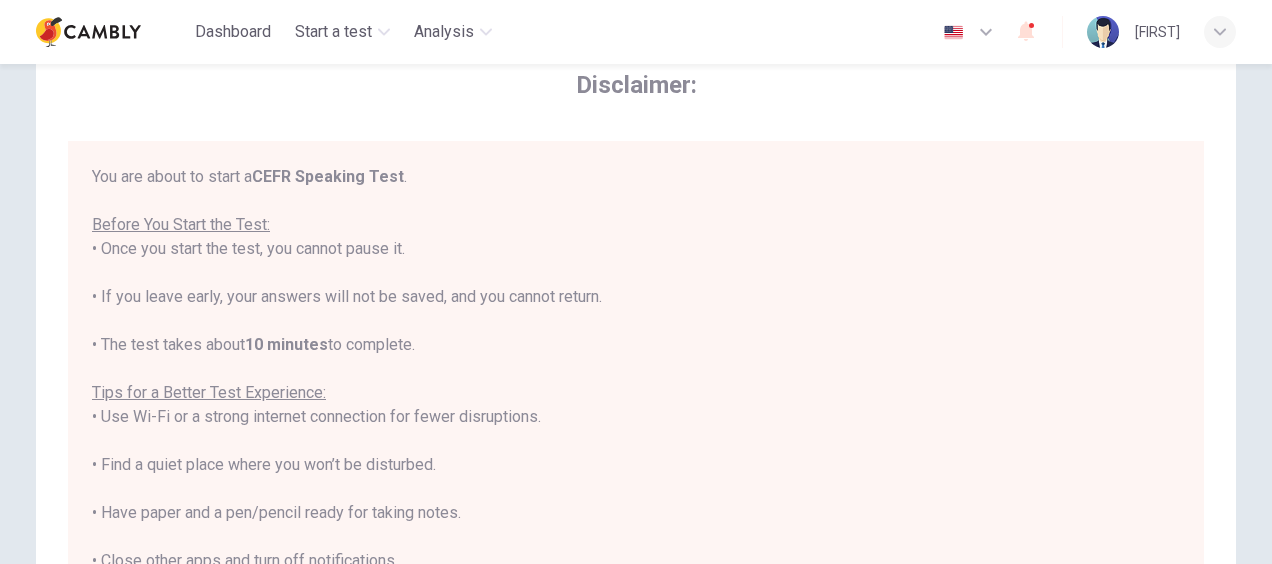 scroll, scrollTop: 22, scrollLeft: 0, axis: vertical 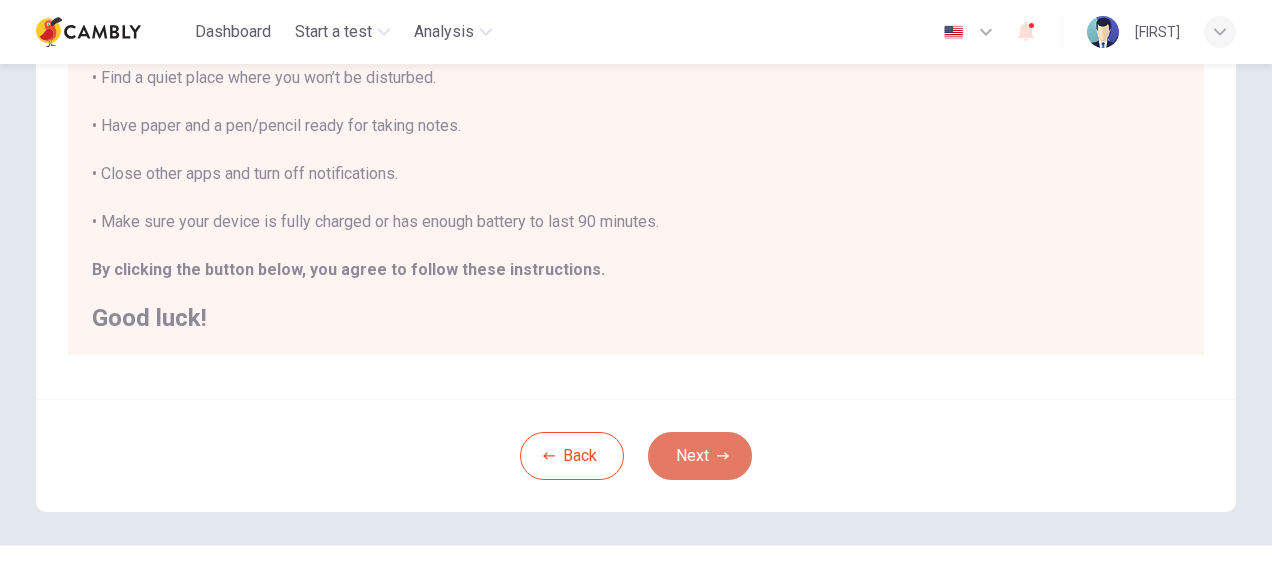 click on "Next" at bounding box center (700, 456) 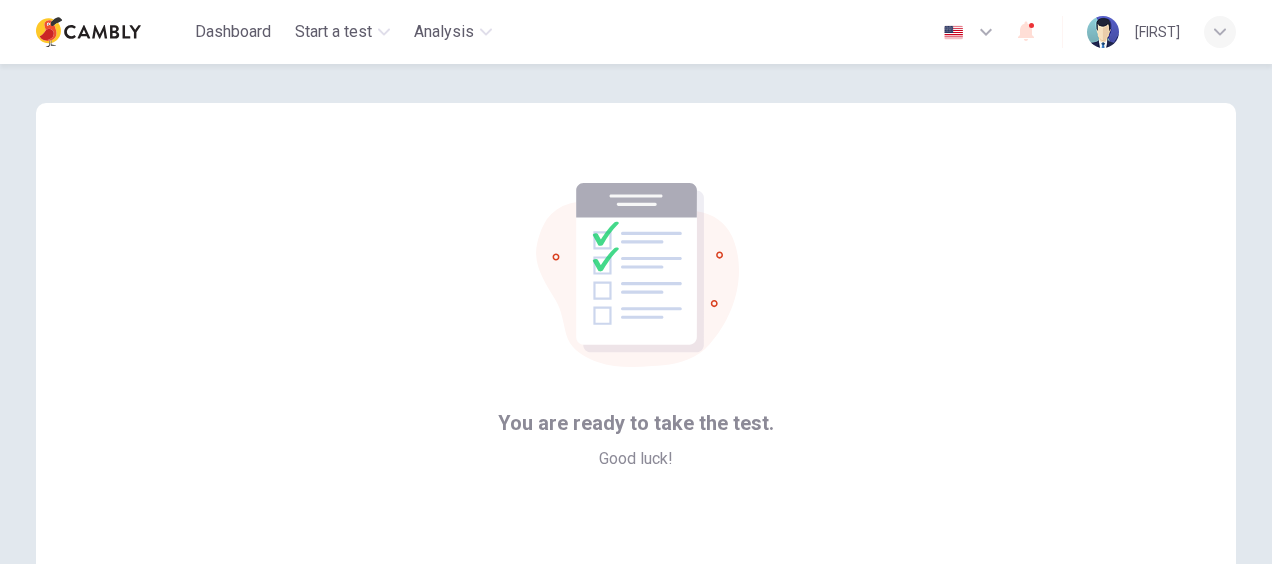 scroll, scrollTop: 230, scrollLeft: 0, axis: vertical 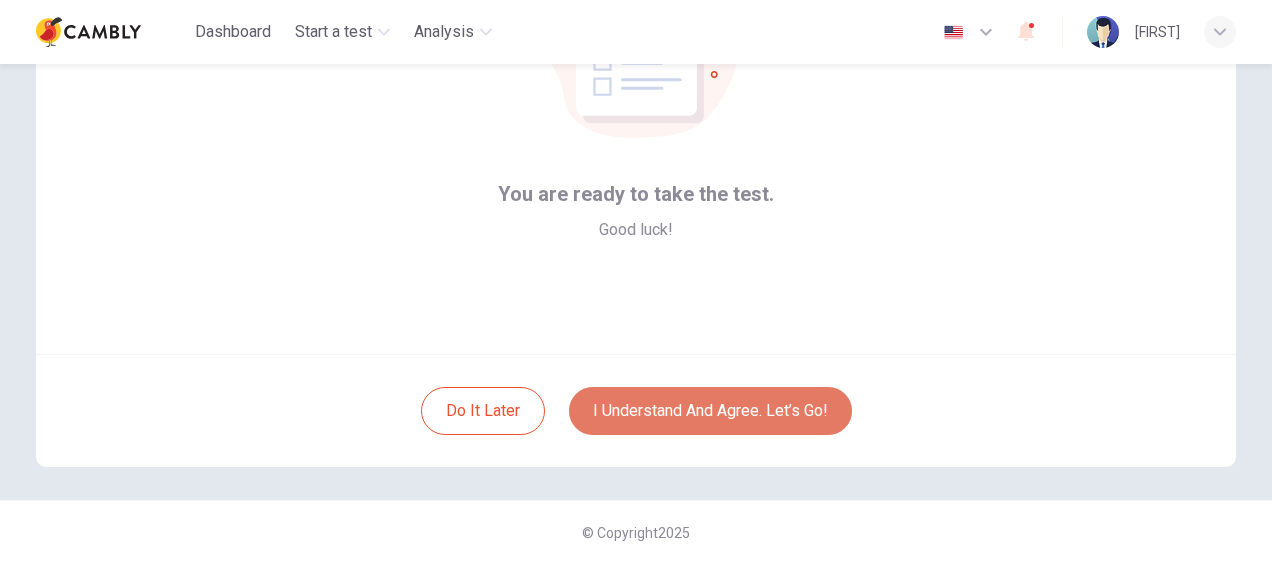 click on "I understand and agree. Let’s go!" at bounding box center (710, 411) 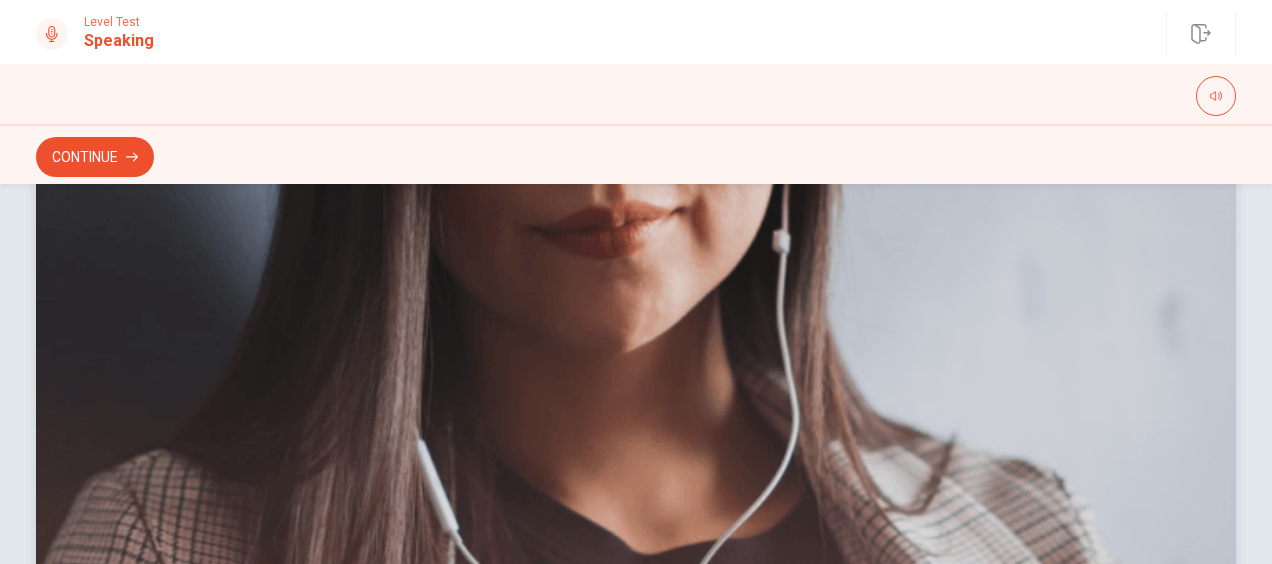 scroll, scrollTop: 636, scrollLeft: 0, axis: vertical 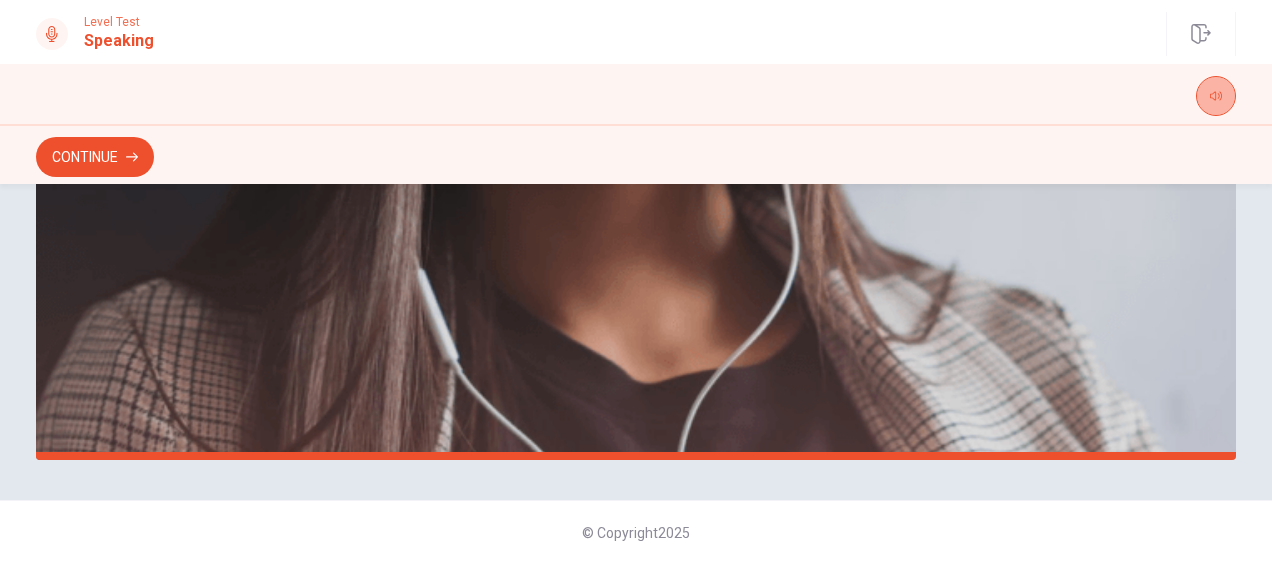 click 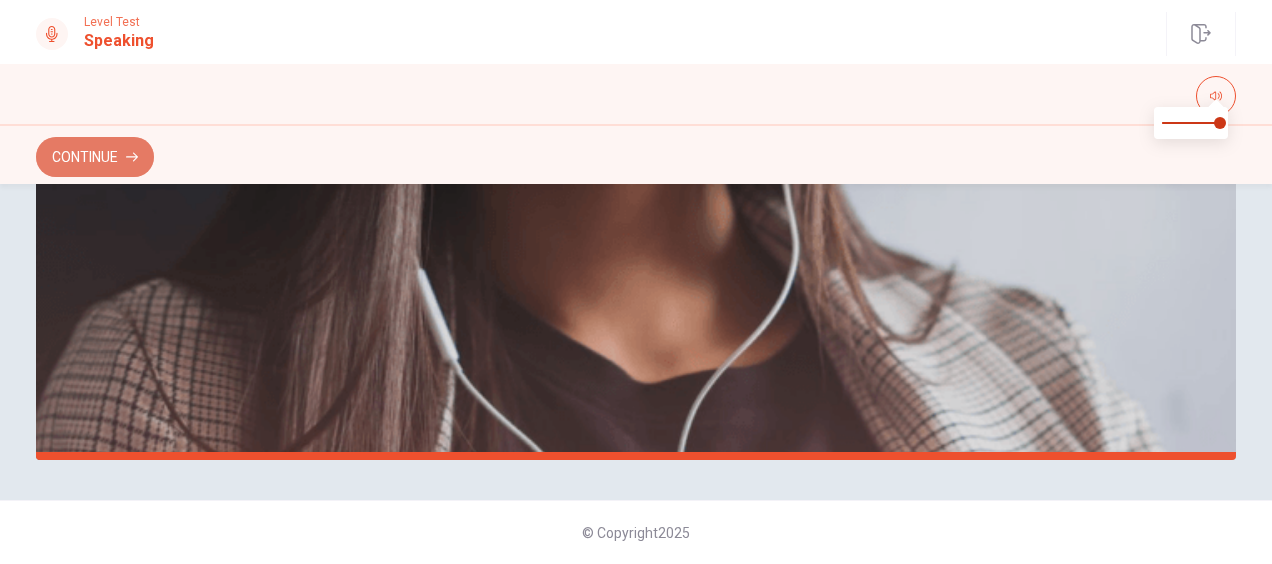 click on "Continue" at bounding box center [95, 157] 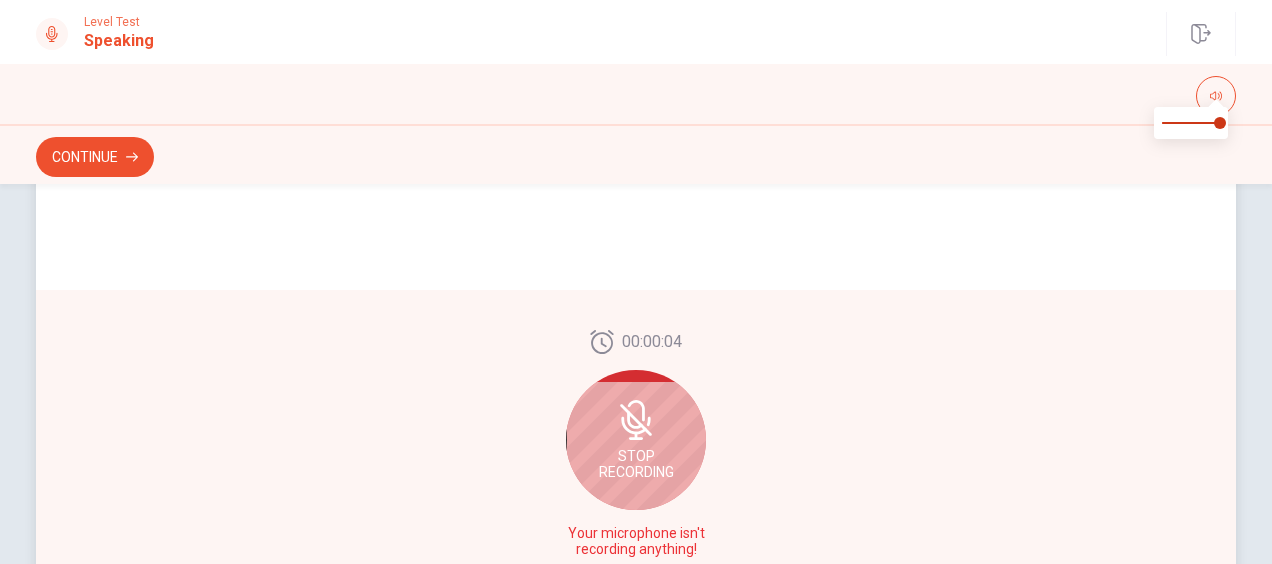 scroll, scrollTop: 485, scrollLeft: 0, axis: vertical 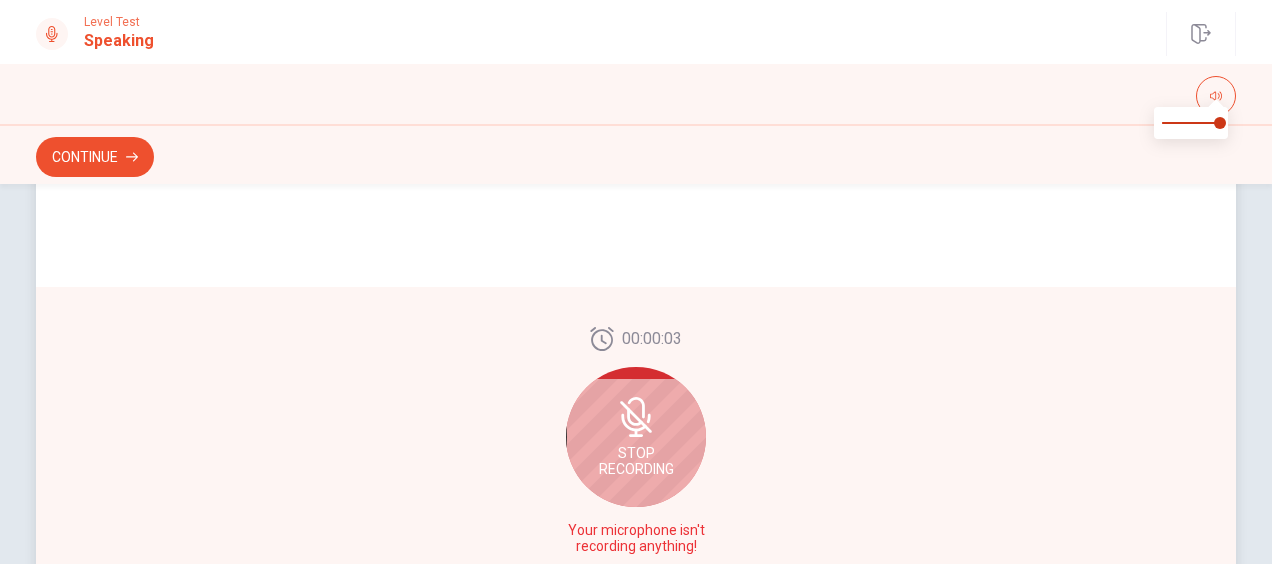 click 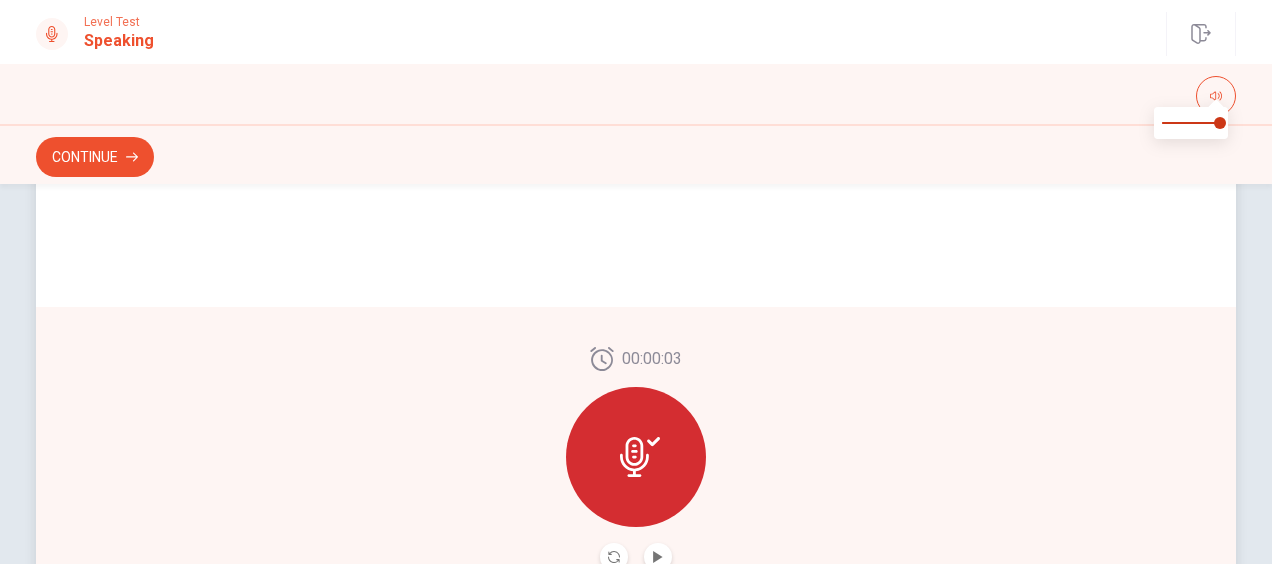 scroll, scrollTop: 636, scrollLeft: 0, axis: vertical 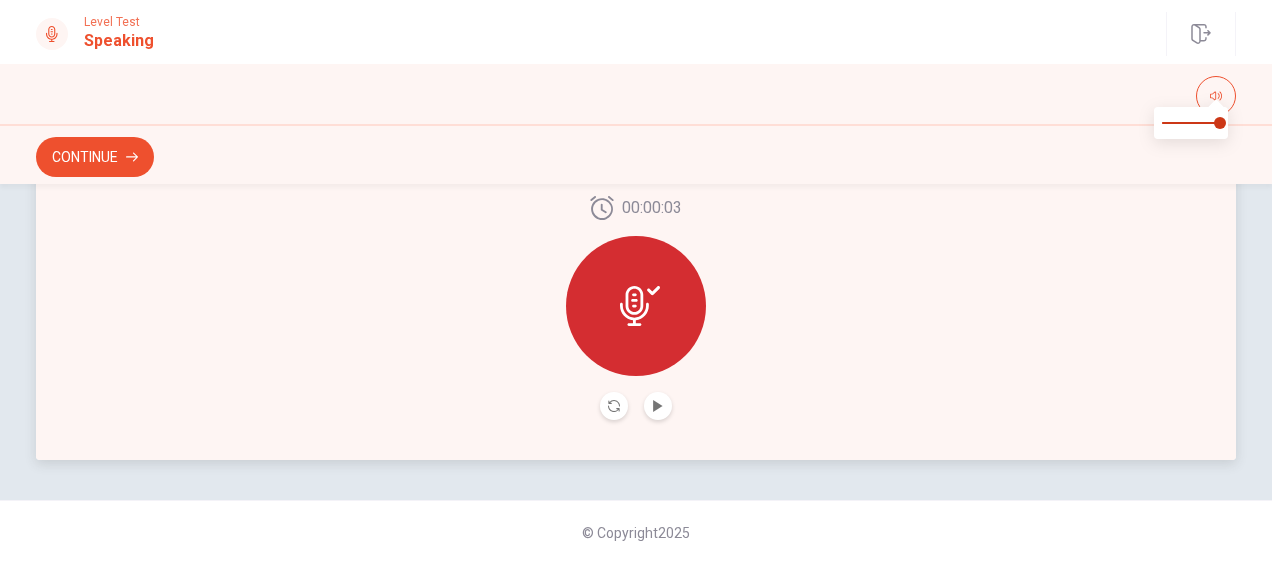 click at bounding box center [636, 406] 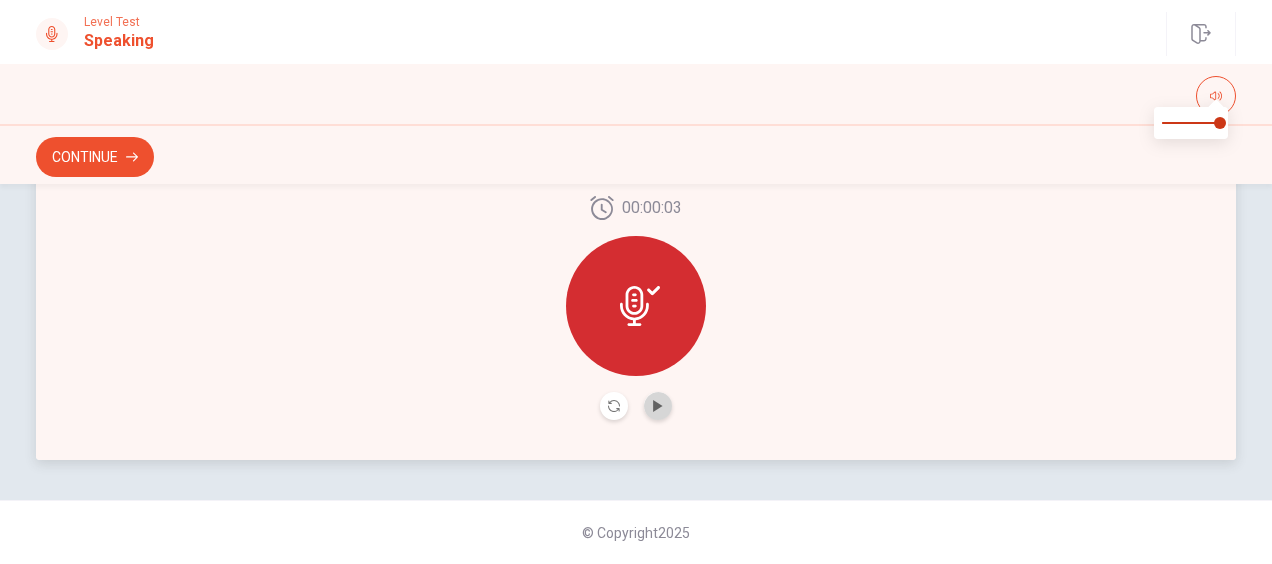 click at bounding box center [658, 406] 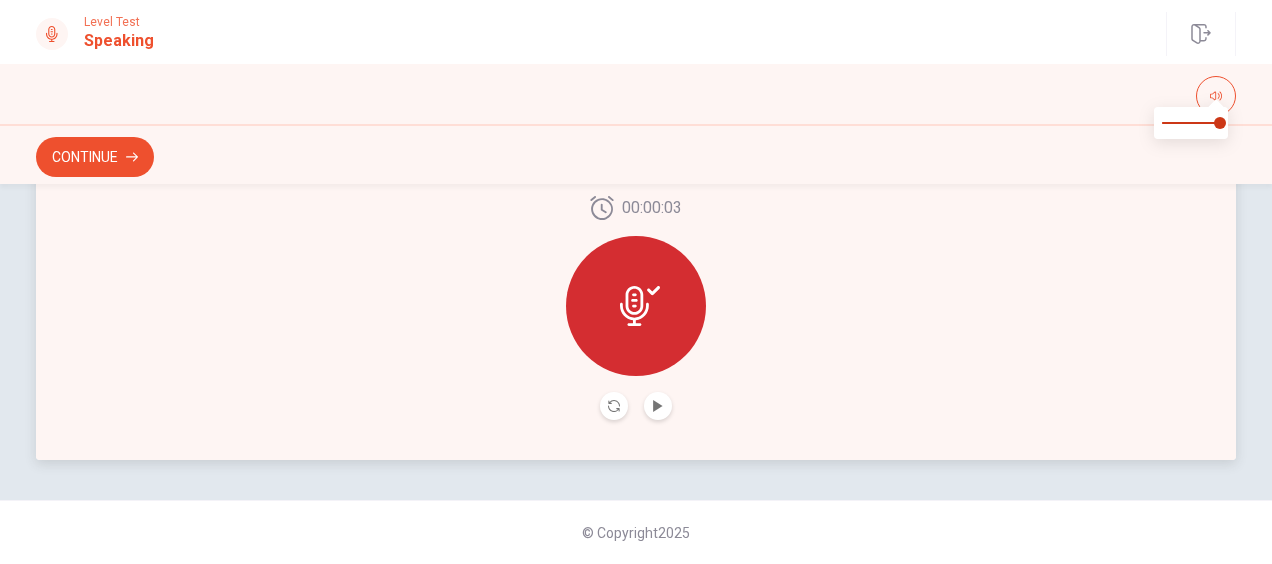 click on "00:00:03" at bounding box center [636, 308] 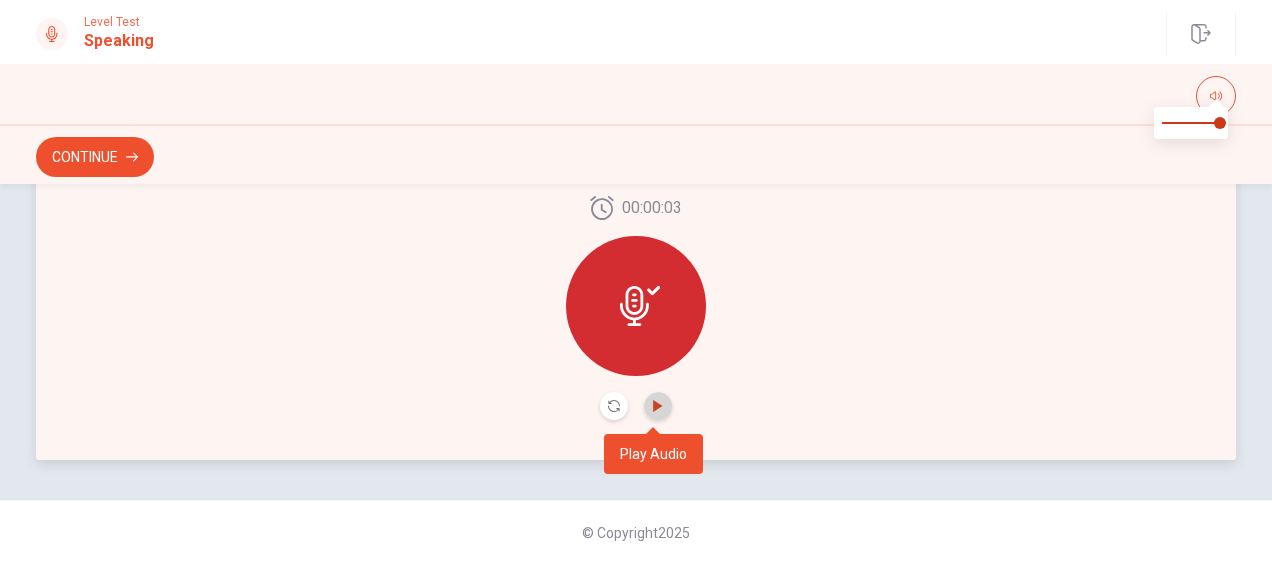 click 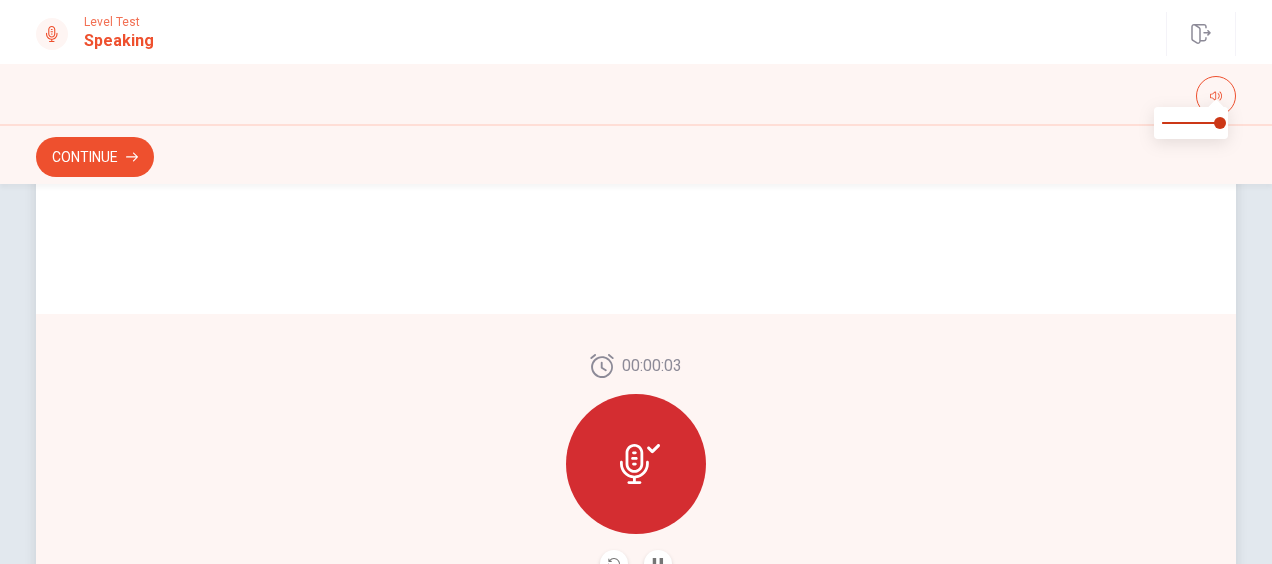scroll, scrollTop: 636, scrollLeft: 0, axis: vertical 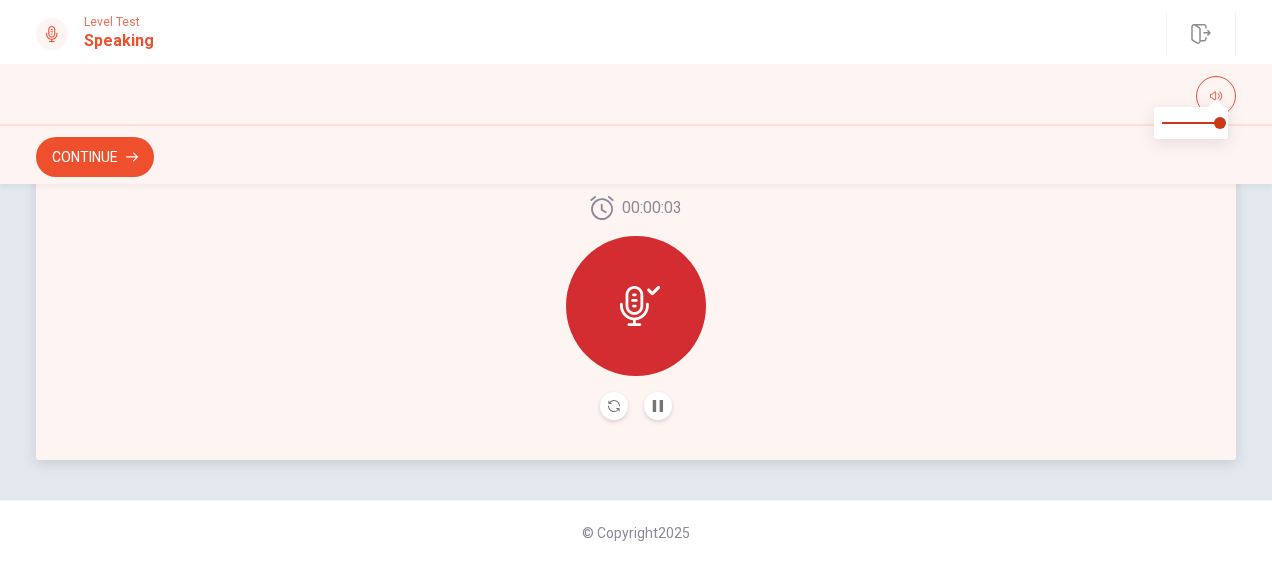 click at bounding box center (614, 406) 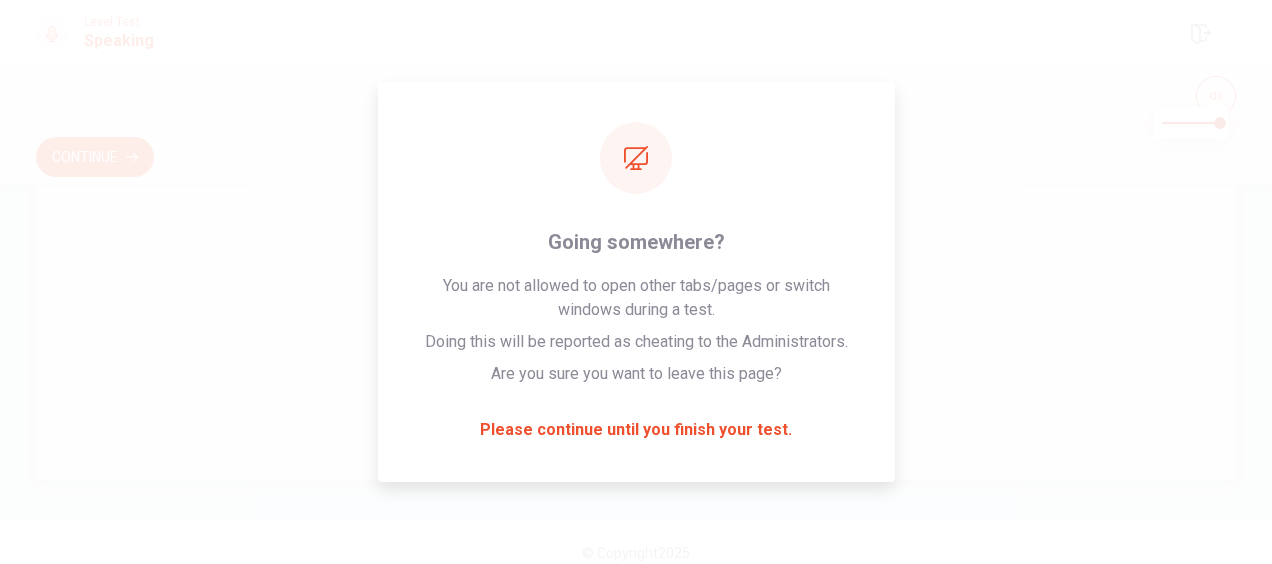 scroll, scrollTop: 624, scrollLeft: 0, axis: vertical 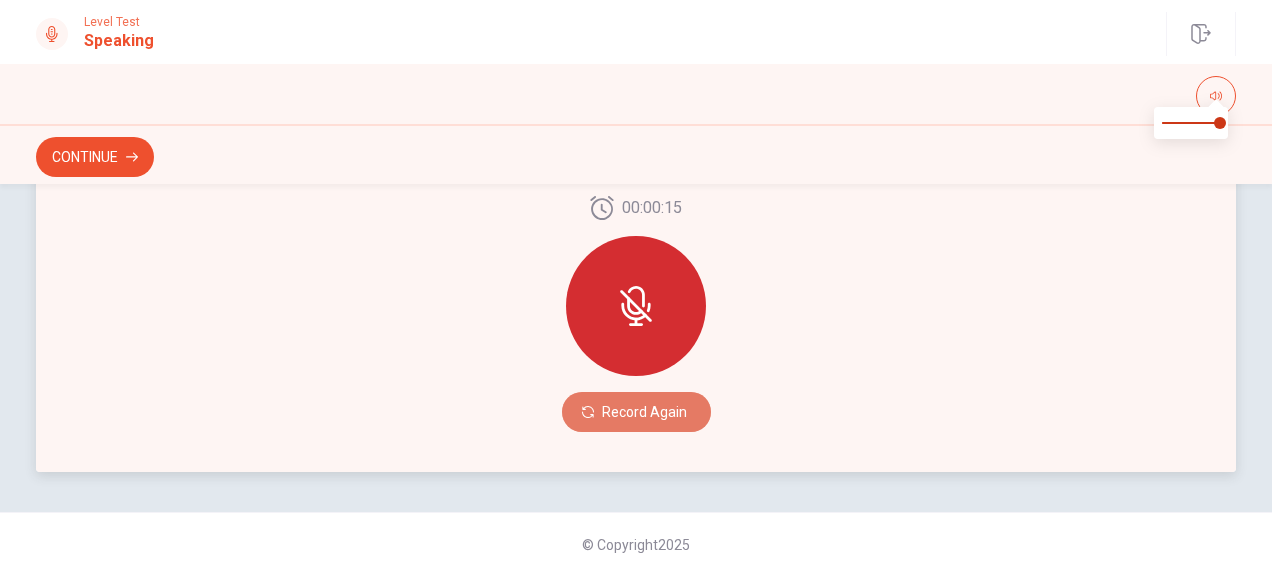 click on "Record Again" at bounding box center [636, 412] 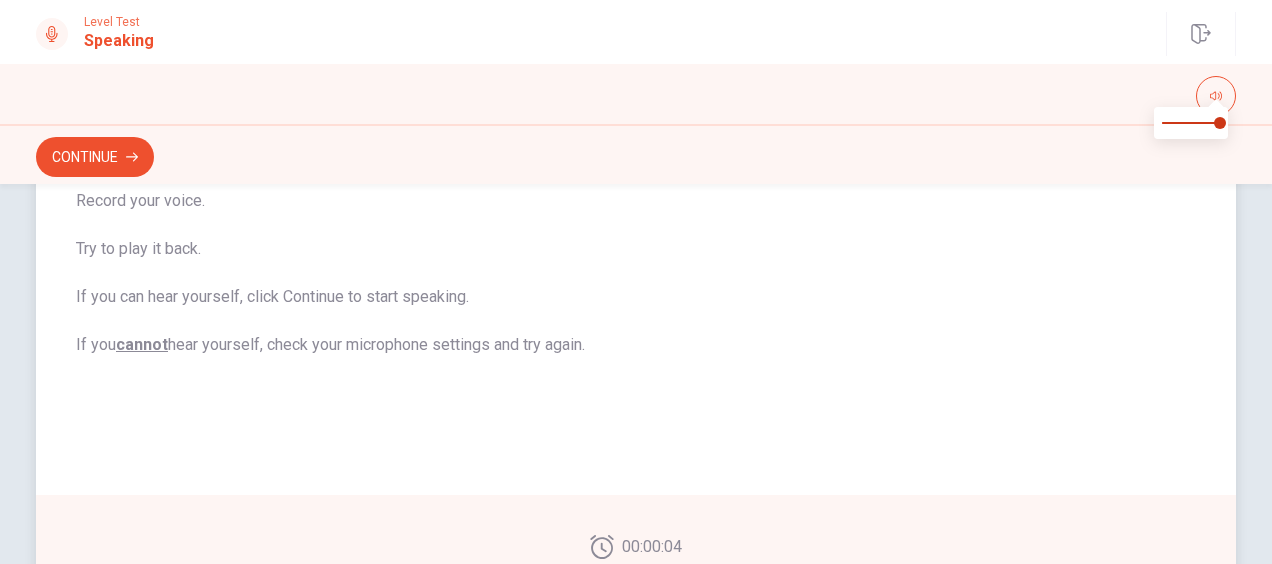 scroll, scrollTop: 636, scrollLeft: 0, axis: vertical 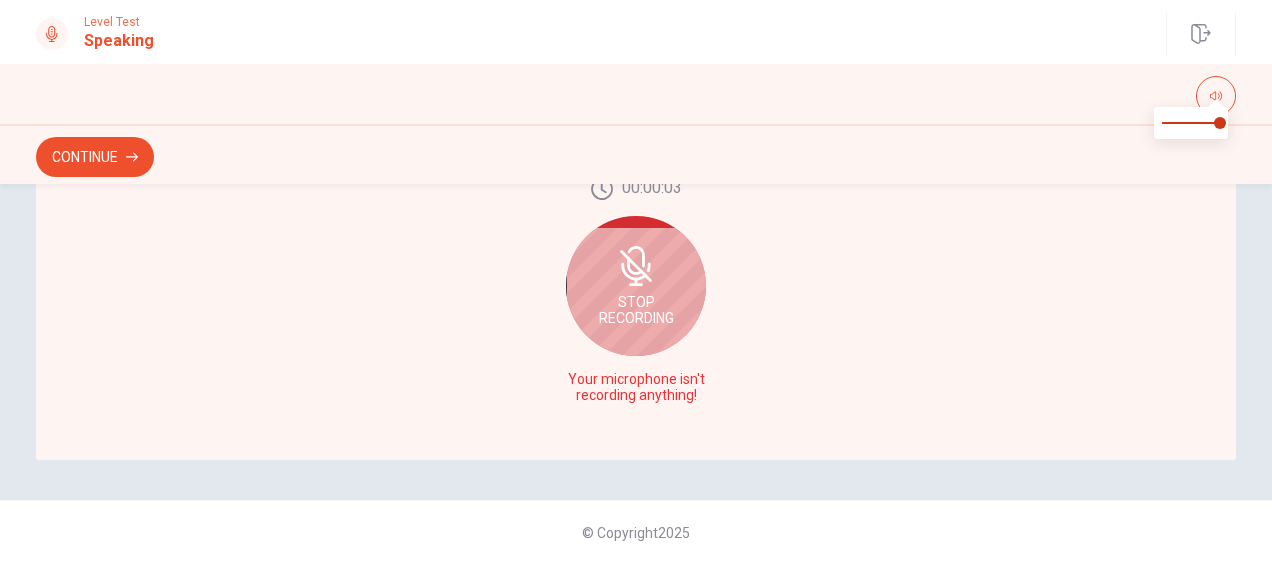 click on "Stop   Recording" at bounding box center [636, 310] 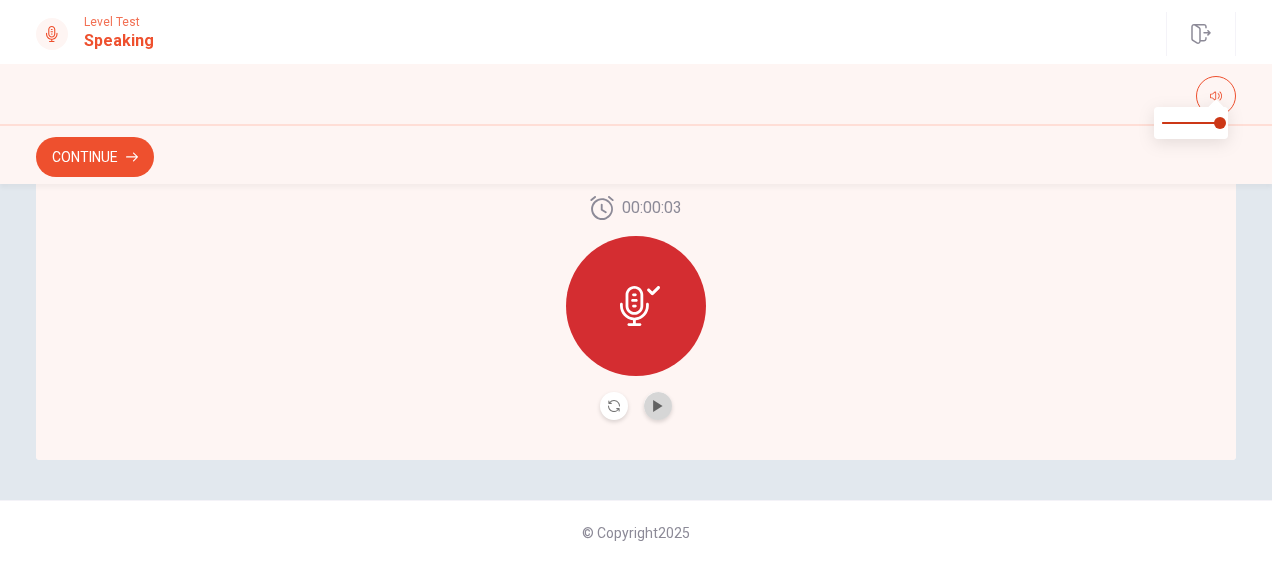 click at bounding box center (658, 406) 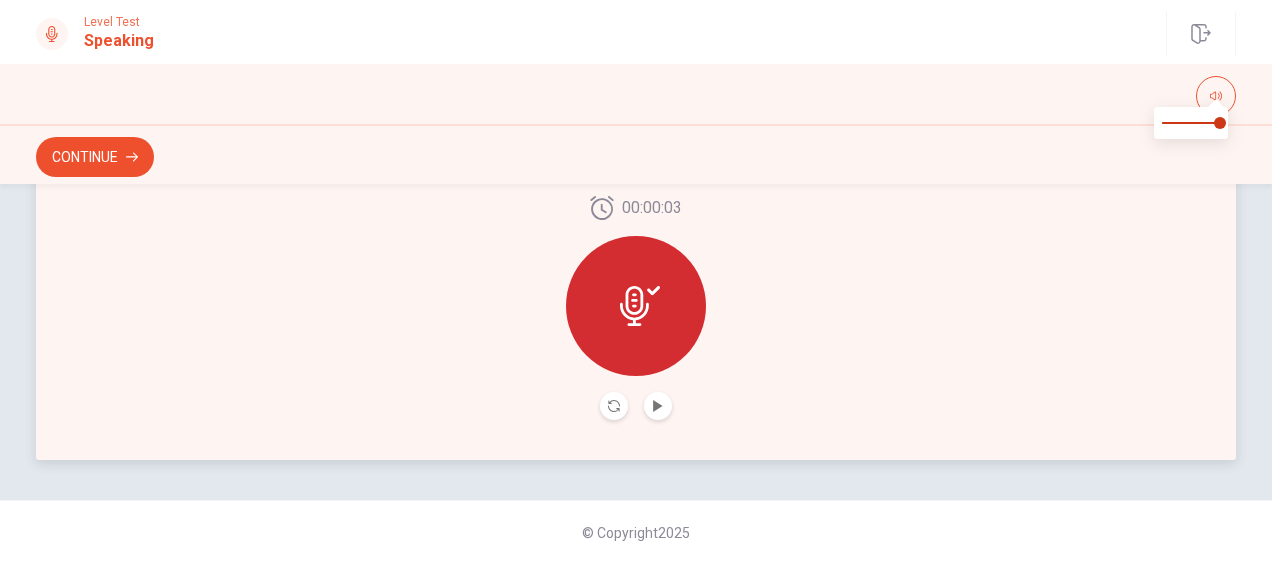scroll, scrollTop: 520, scrollLeft: 0, axis: vertical 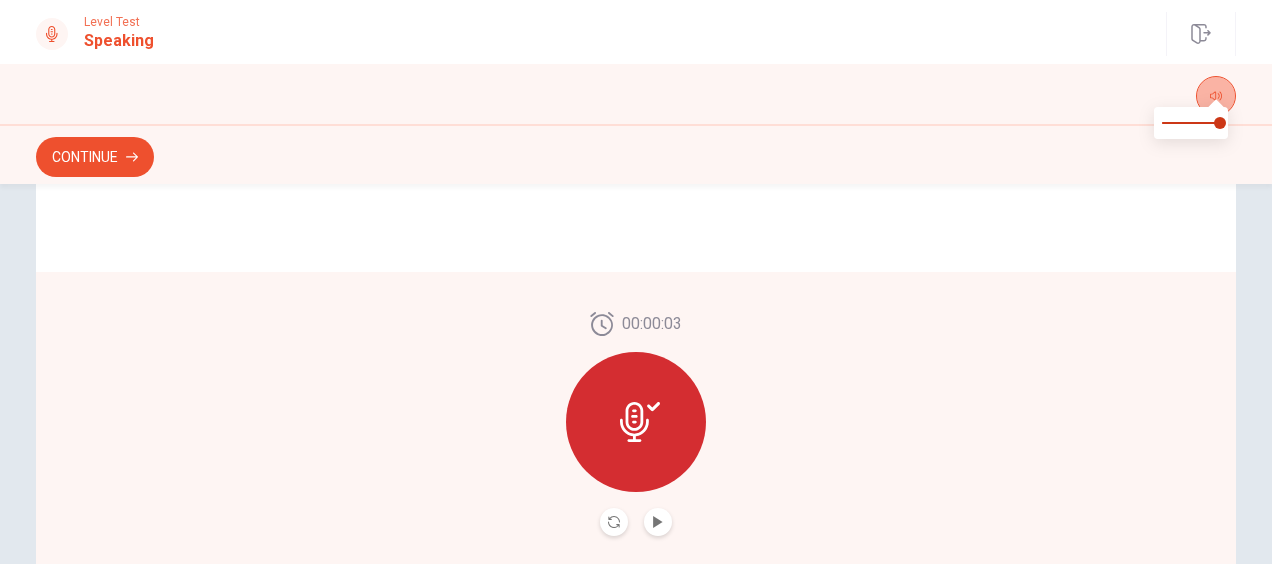 click at bounding box center [1216, 96] 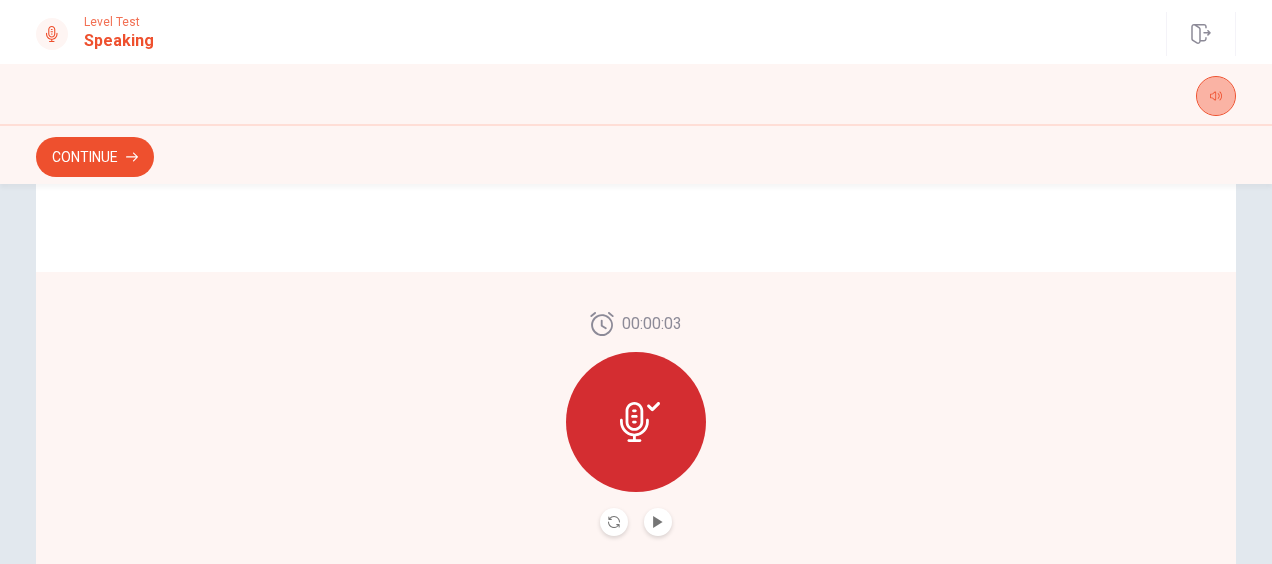 click at bounding box center (1216, 96) 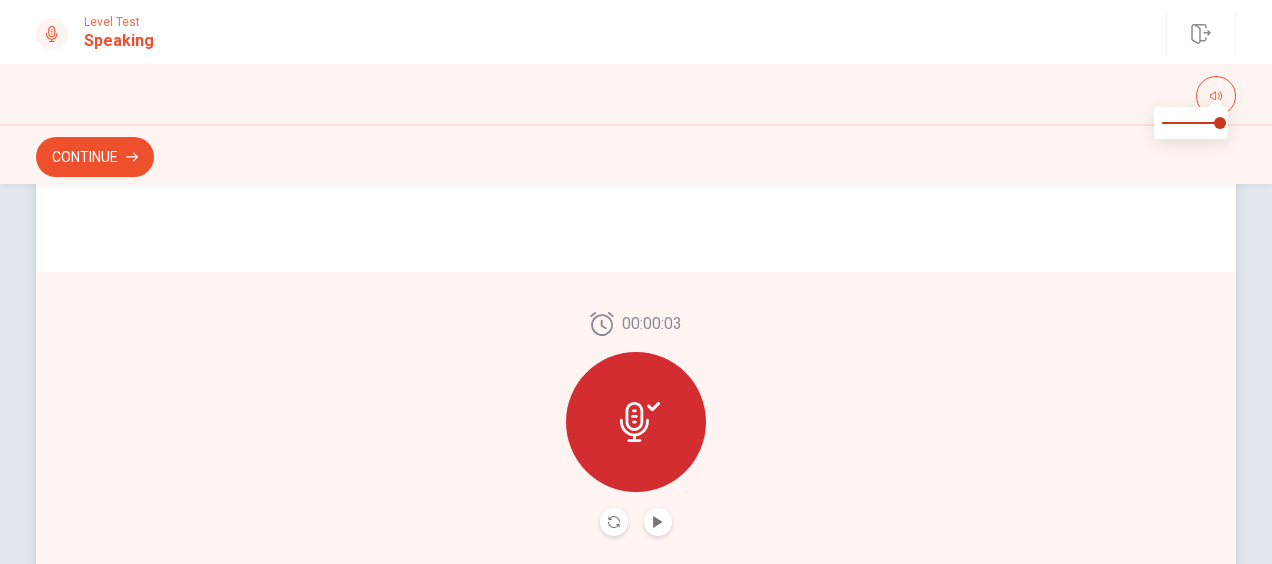 click on "00:00:03" at bounding box center [636, 424] 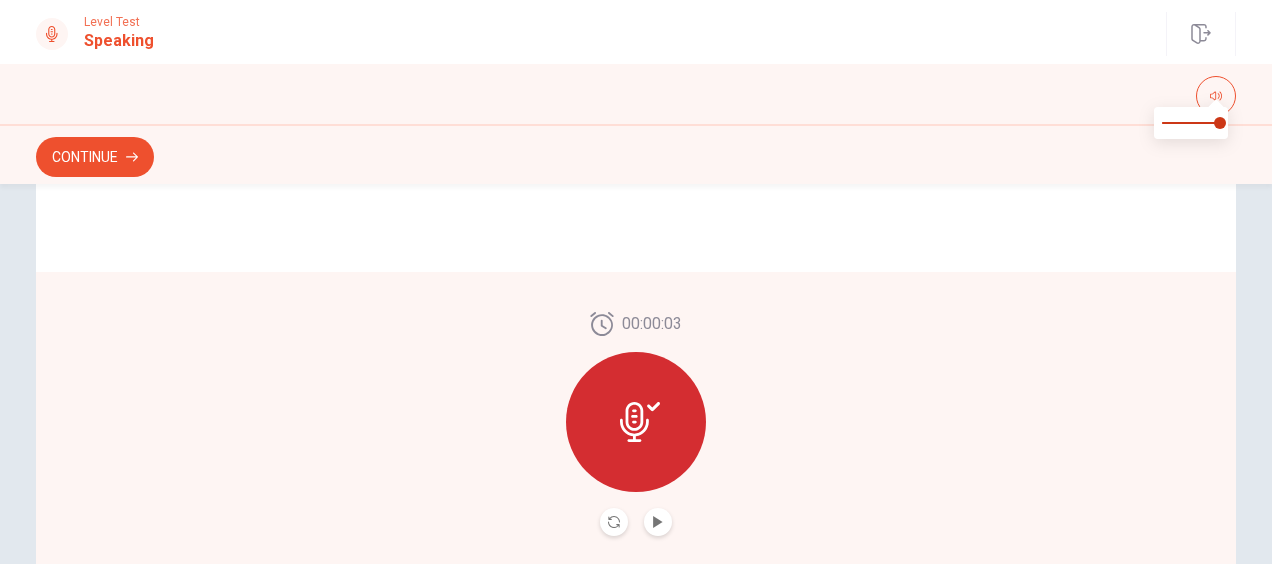 click at bounding box center [636, 422] 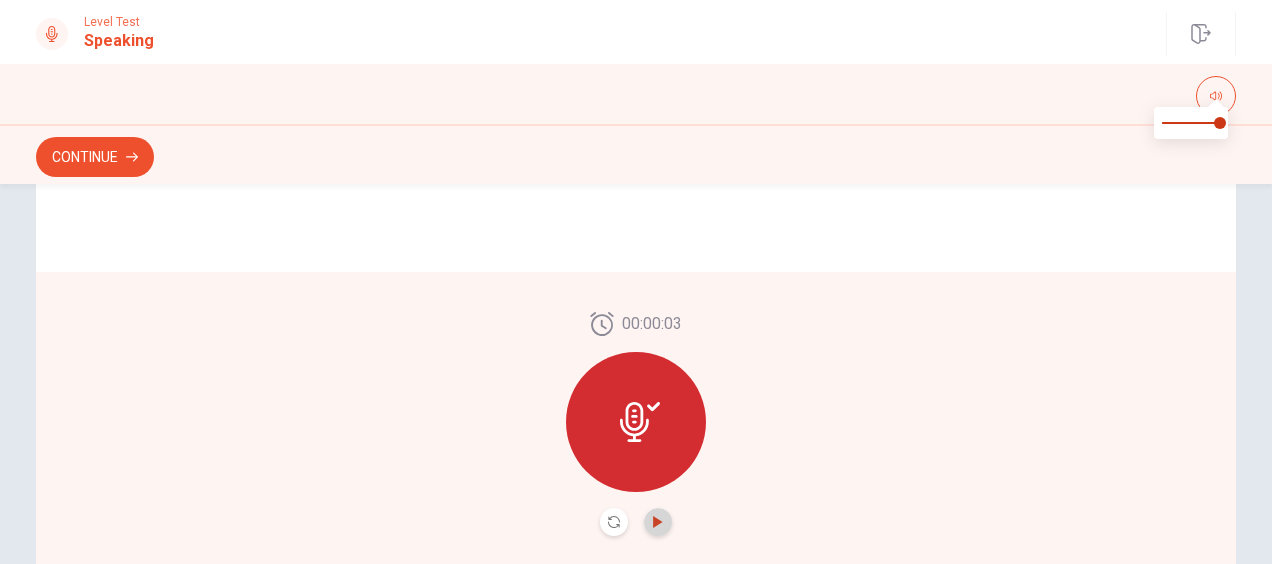 click 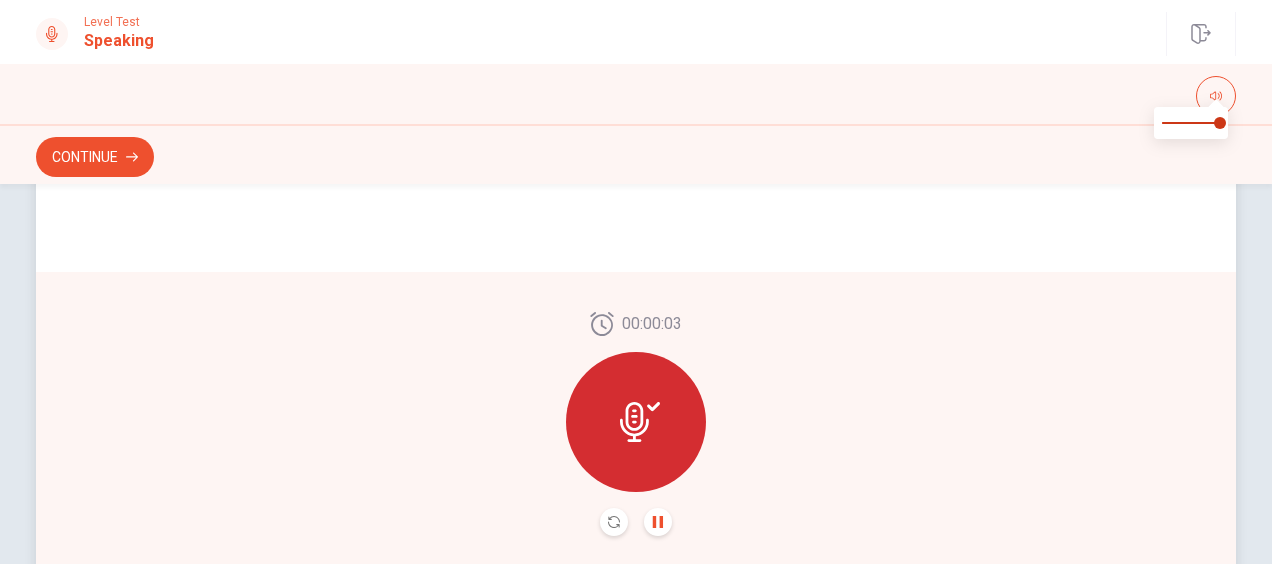 scroll, scrollTop: 636, scrollLeft: 0, axis: vertical 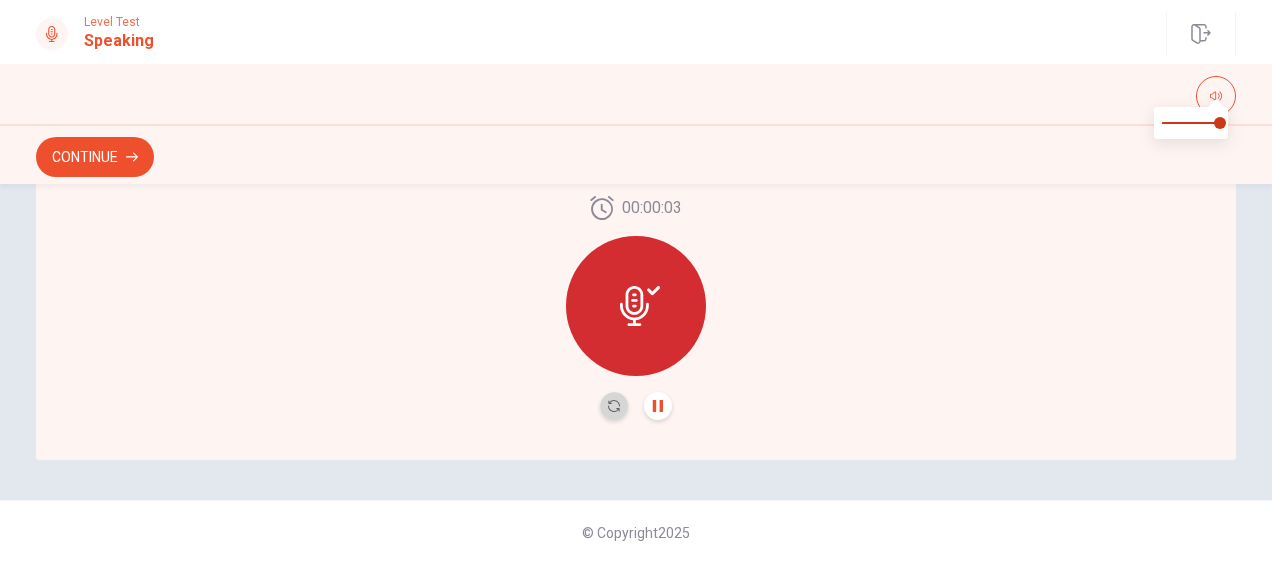 click at bounding box center [614, 406] 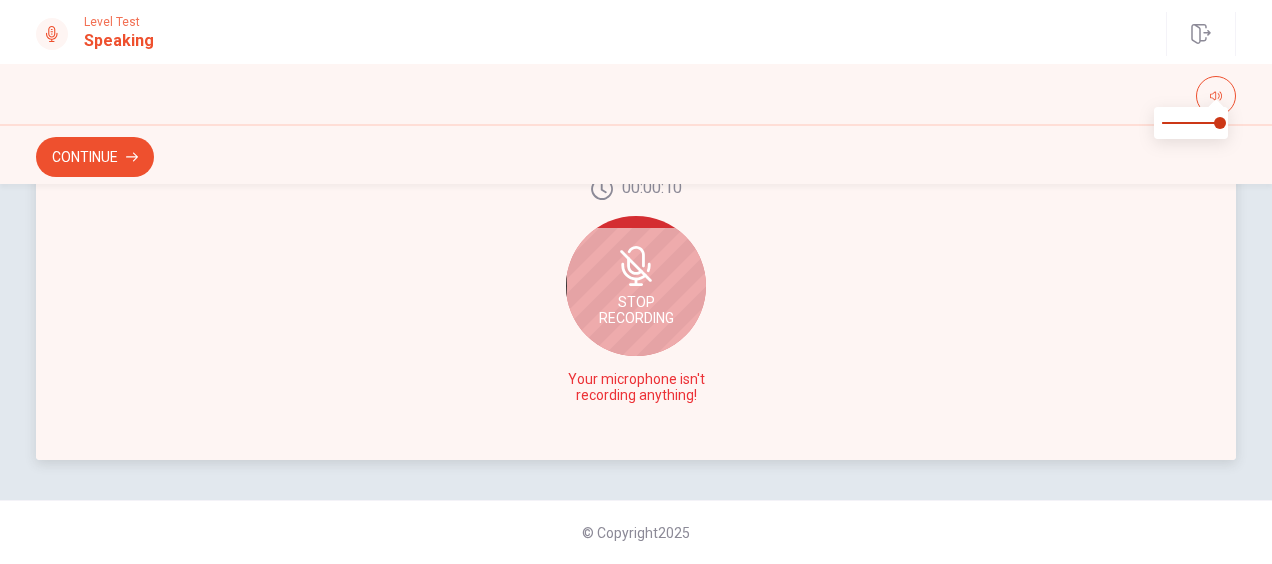scroll, scrollTop: 616, scrollLeft: 0, axis: vertical 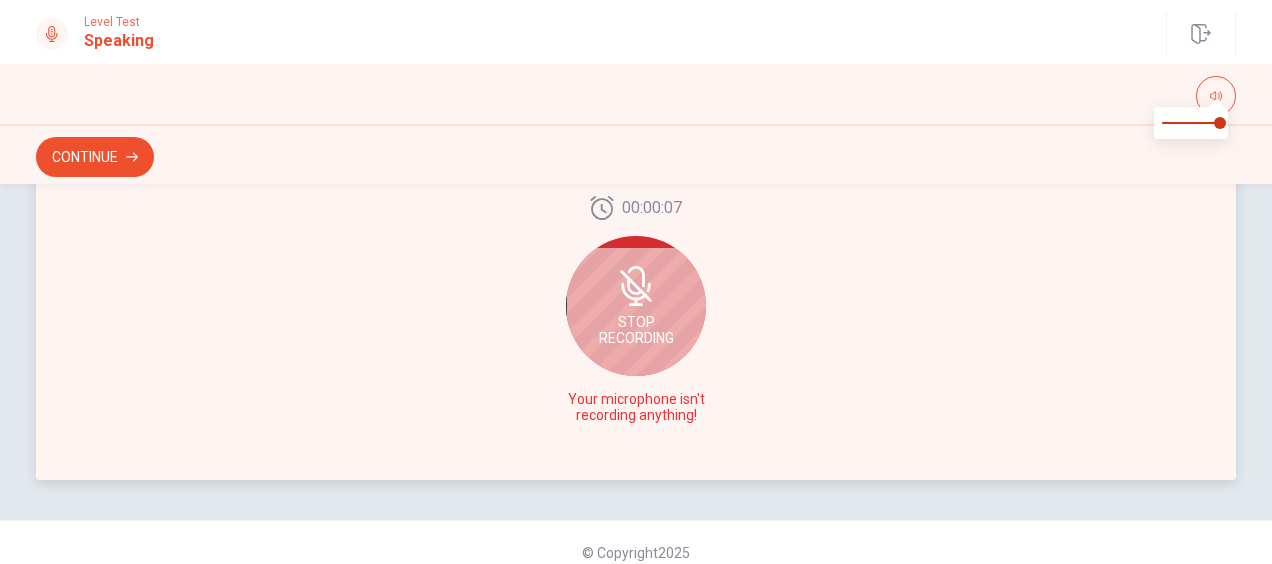 click on "Stop   Recording" at bounding box center (636, 306) 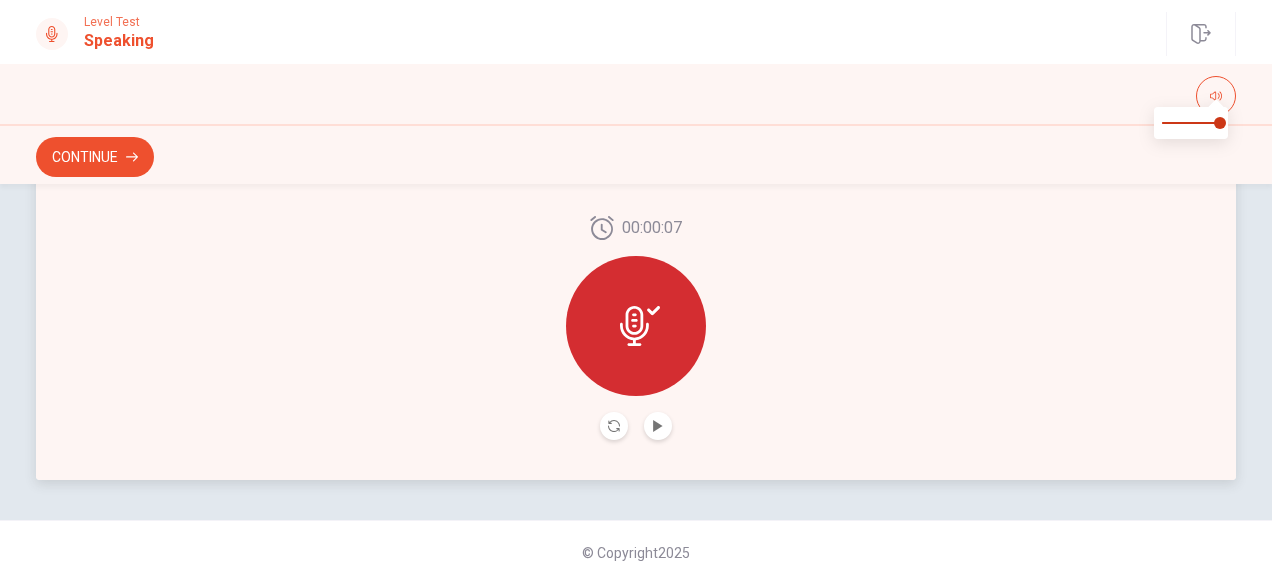 scroll, scrollTop: 636, scrollLeft: 0, axis: vertical 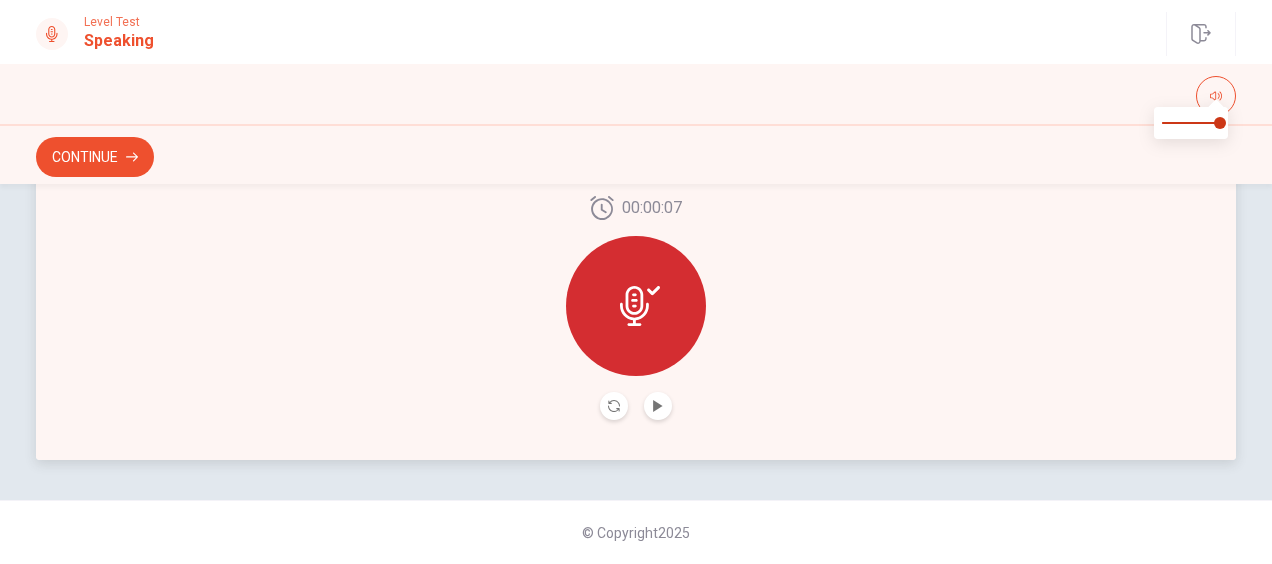 click 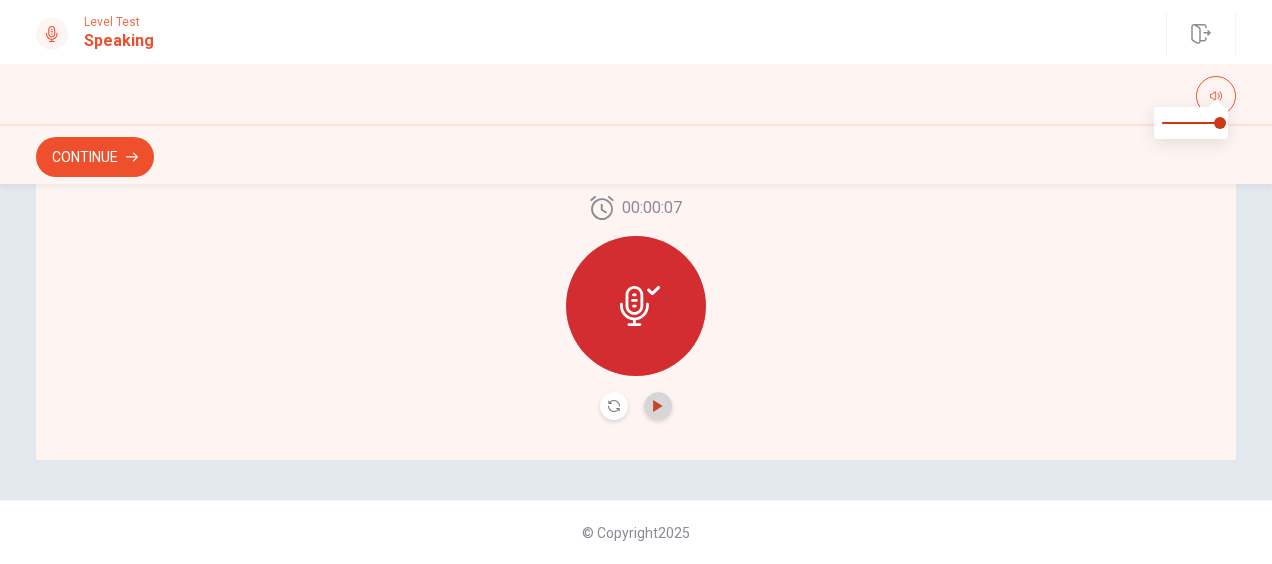 click 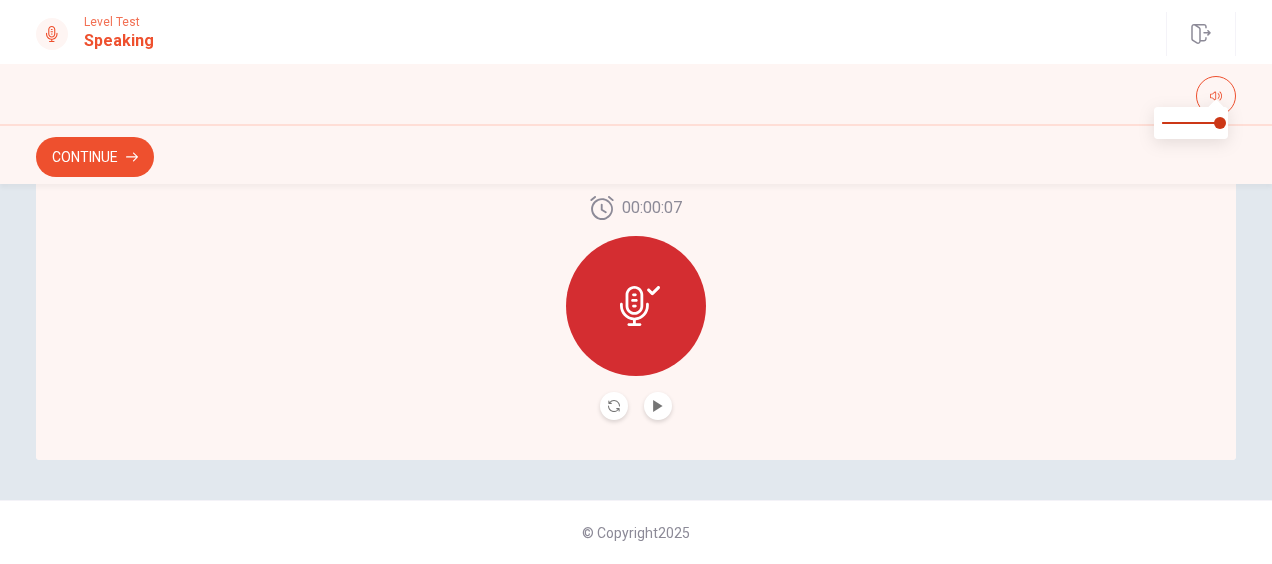 click on "00:00:07" at bounding box center [636, 308] 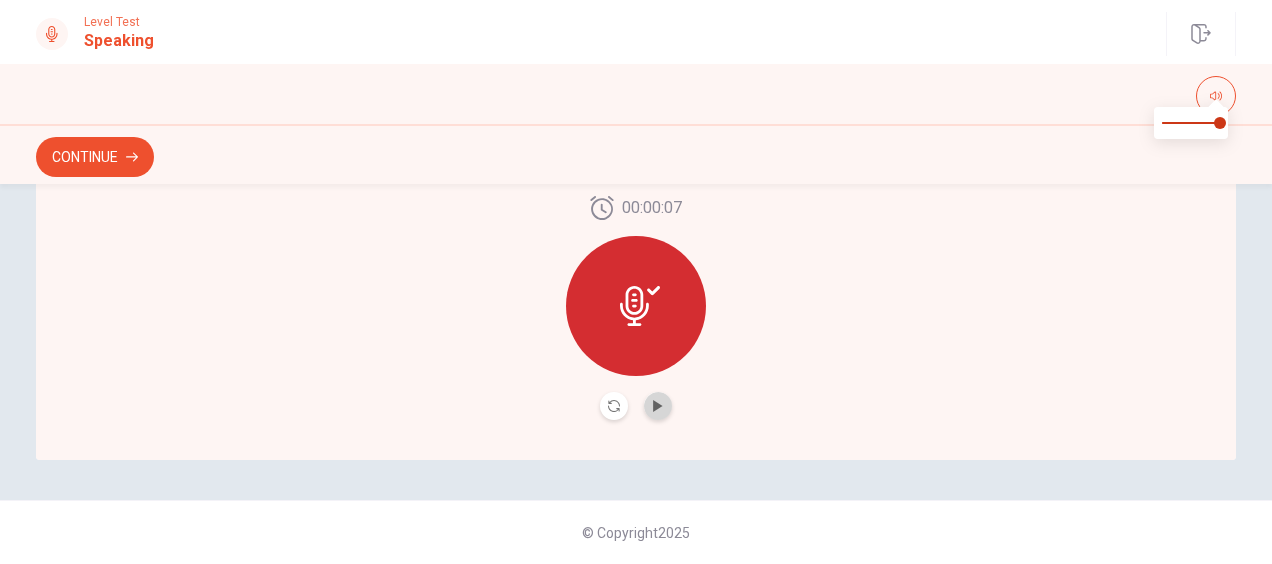 click at bounding box center (658, 406) 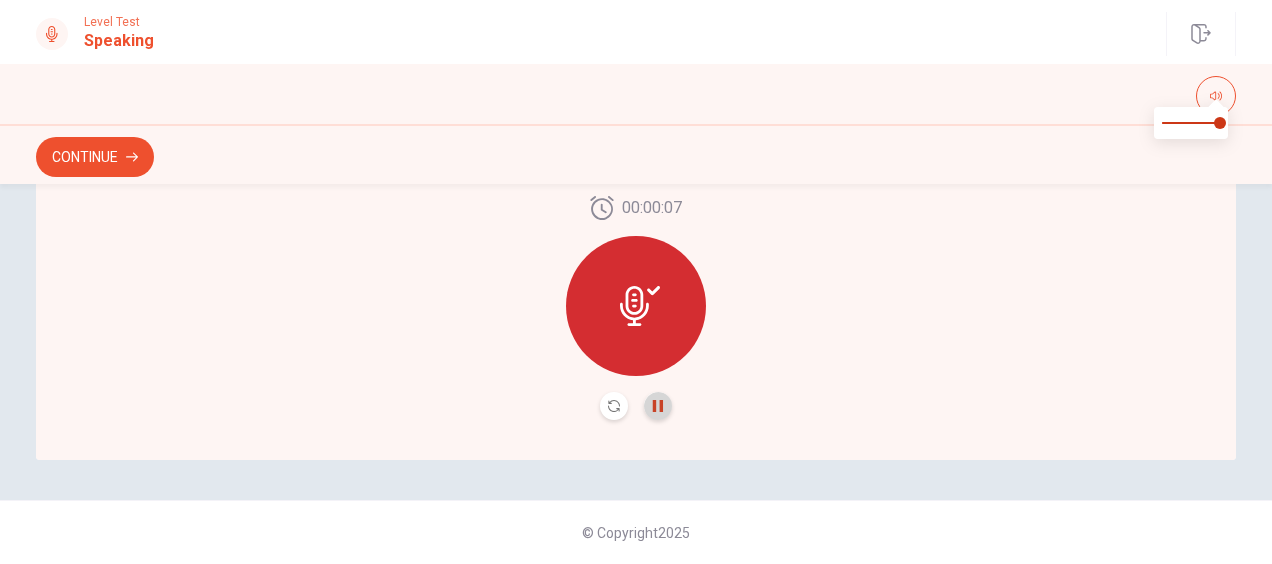 click 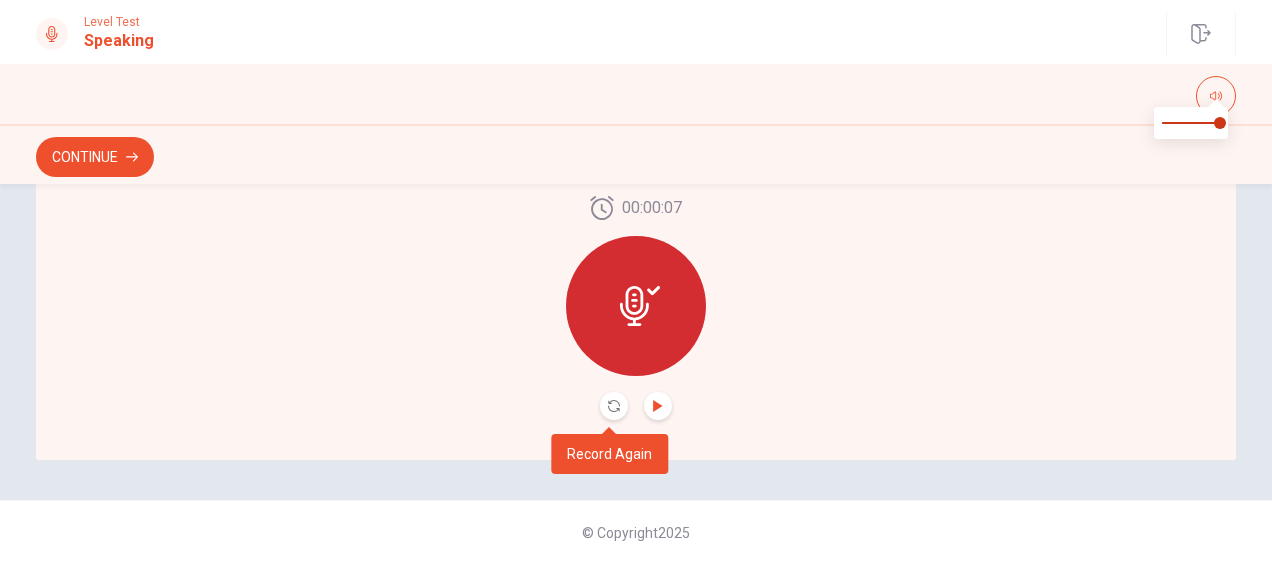 click at bounding box center [614, 406] 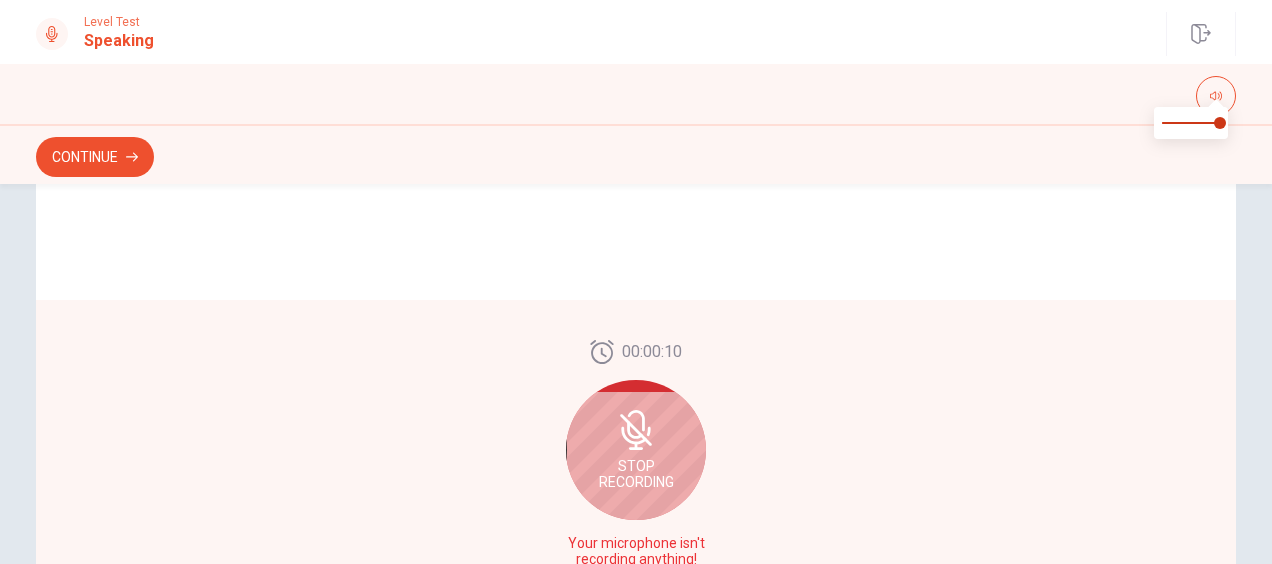 scroll, scrollTop: 475, scrollLeft: 0, axis: vertical 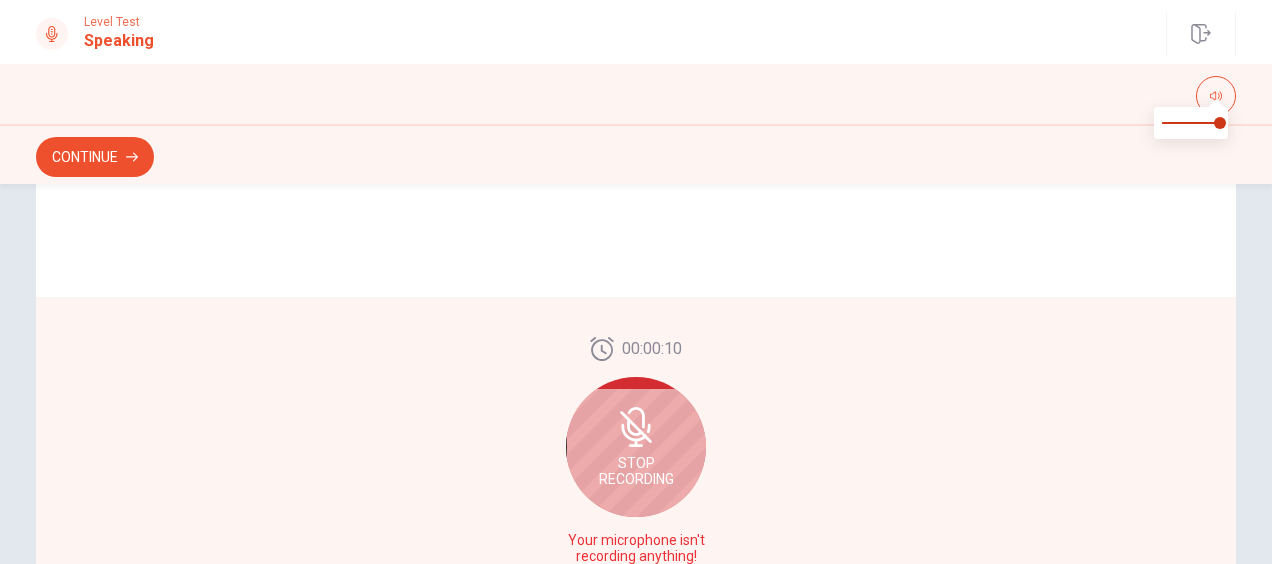 click on "Stop   Recording" at bounding box center [636, 447] 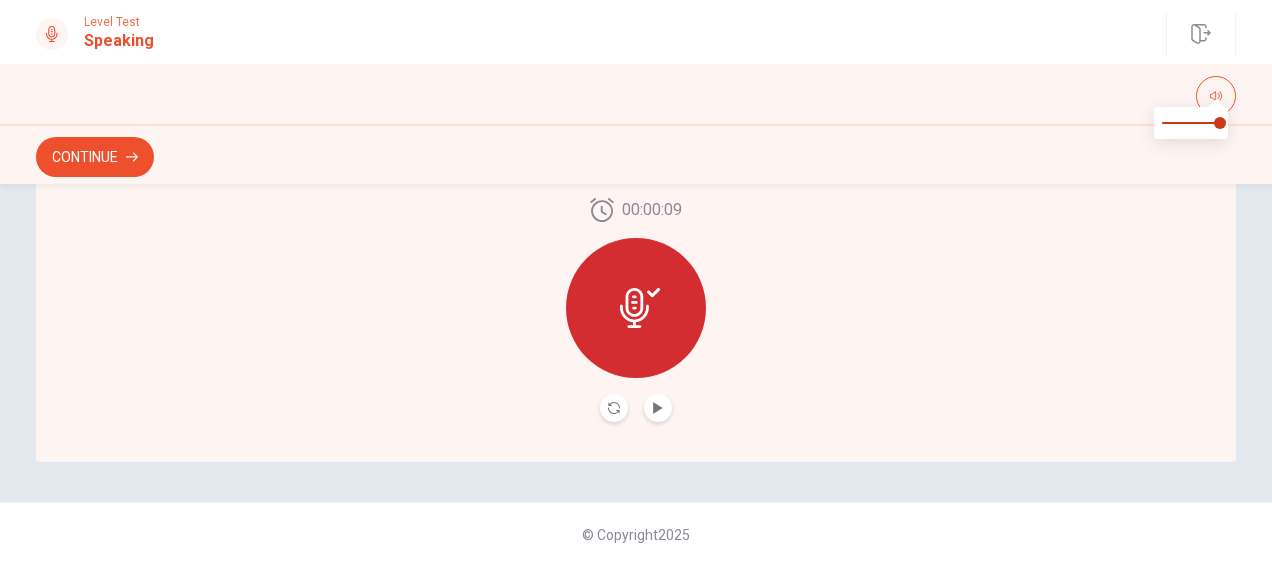 scroll, scrollTop: 635, scrollLeft: 0, axis: vertical 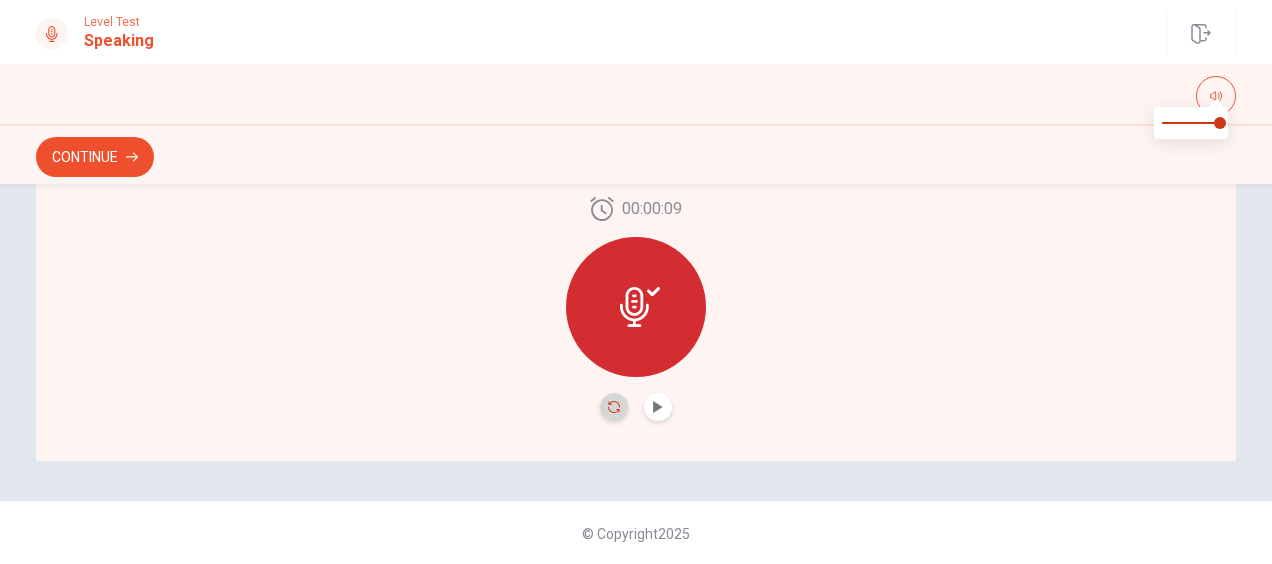 click 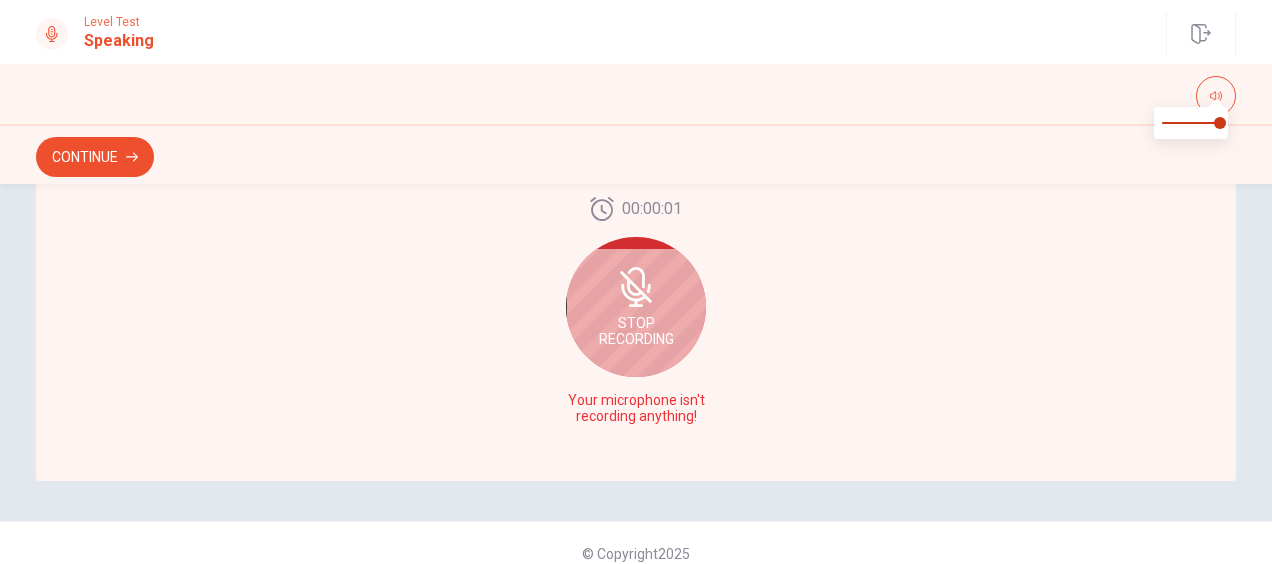 scroll, scrollTop: 623, scrollLeft: 0, axis: vertical 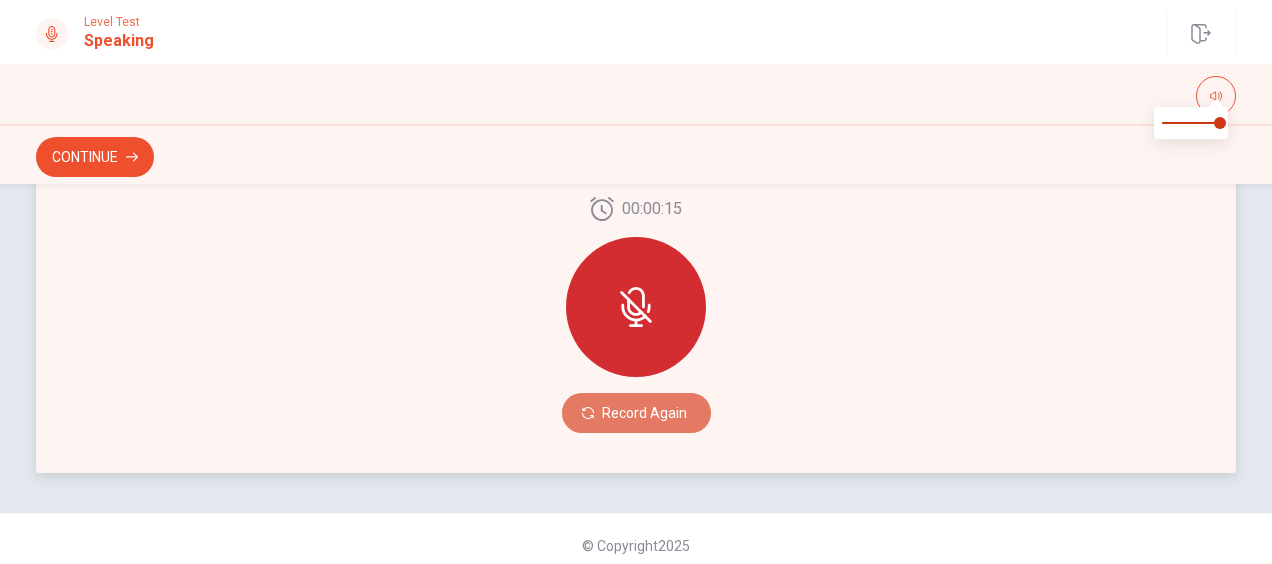 click on "Record Again" at bounding box center (636, 413) 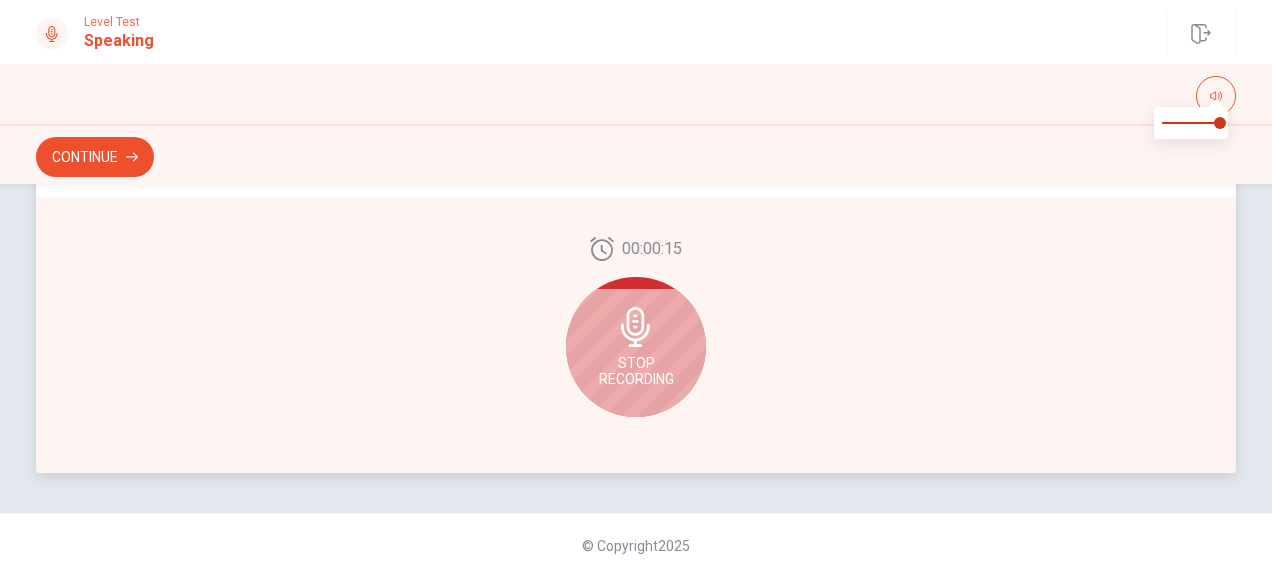 scroll, scrollTop: 636, scrollLeft: 0, axis: vertical 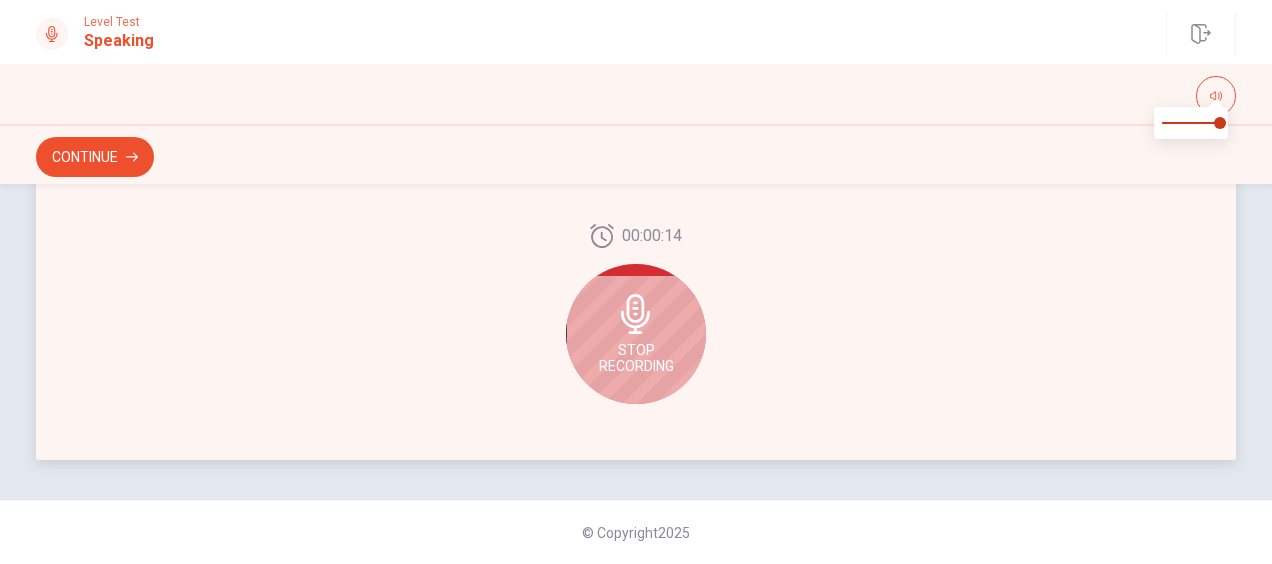 click 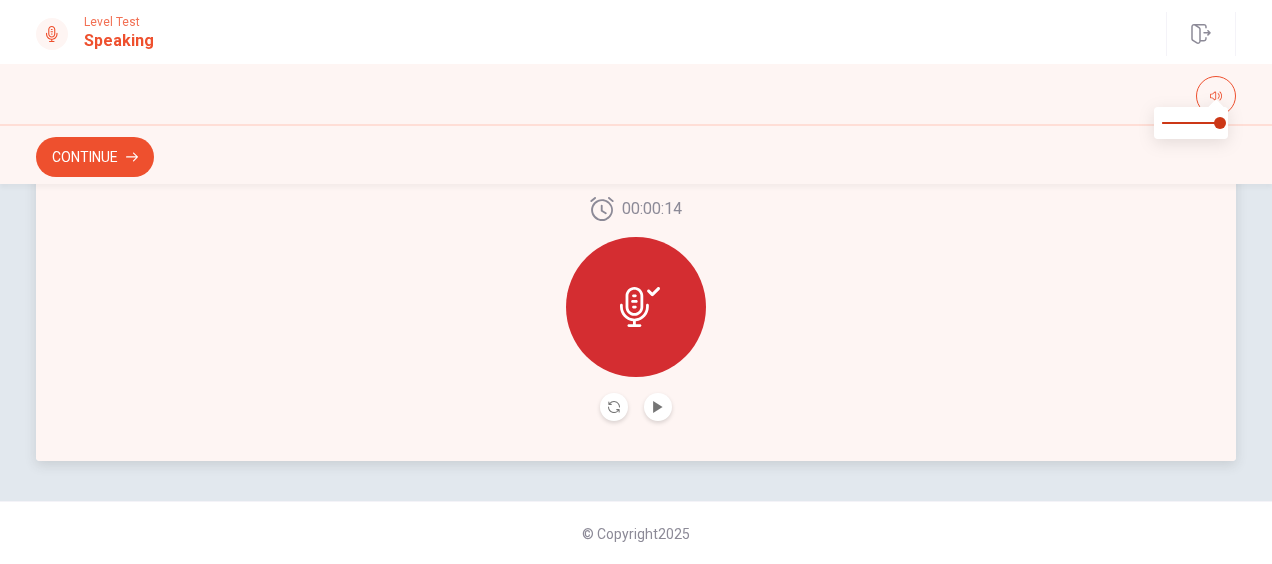 click at bounding box center (658, 407) 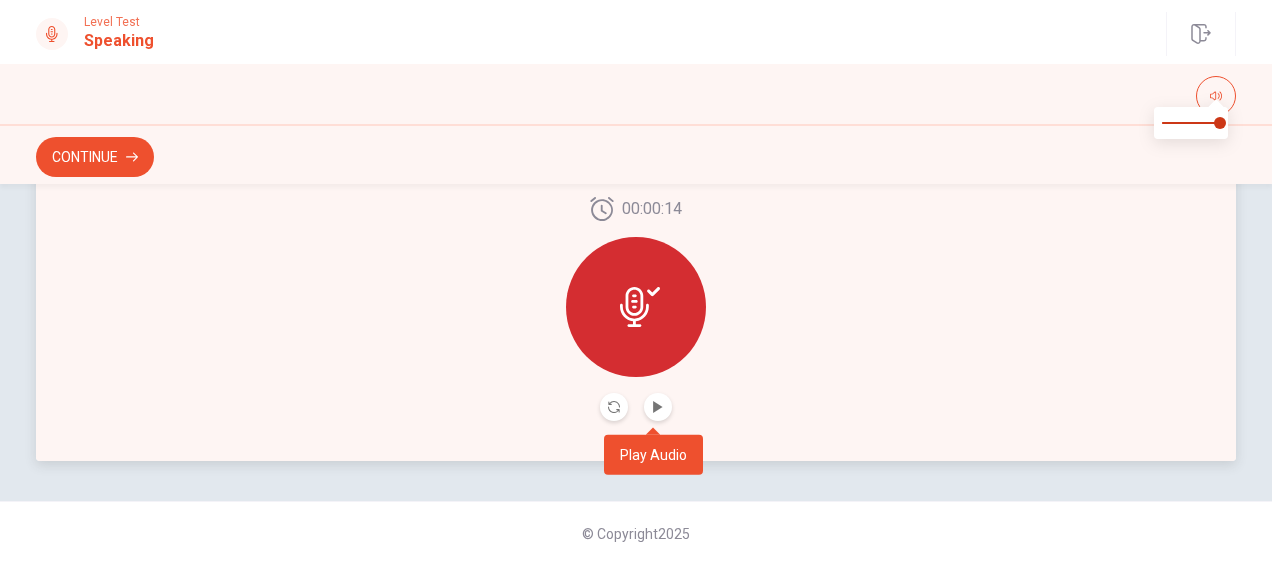 scroll, scrollTop: 623, scrollLeft: 0, axis: vertical 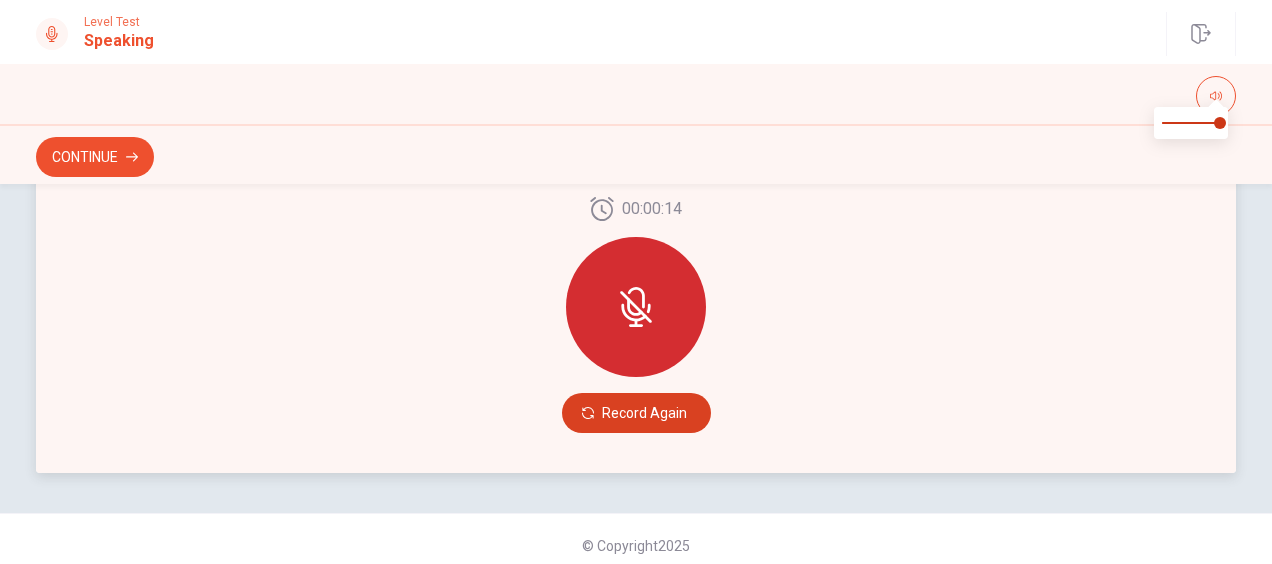 click on "Record Again" at bounding box center [636, 413] 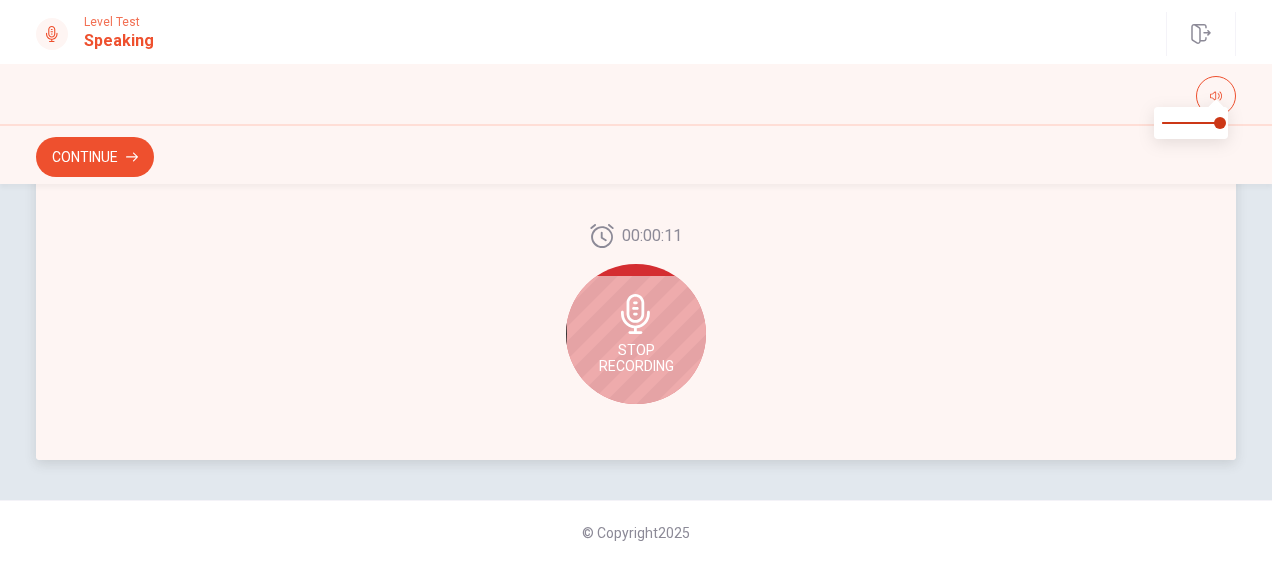 scroll, scrollTop: 615, scrollLeft: 0, axis: vertical 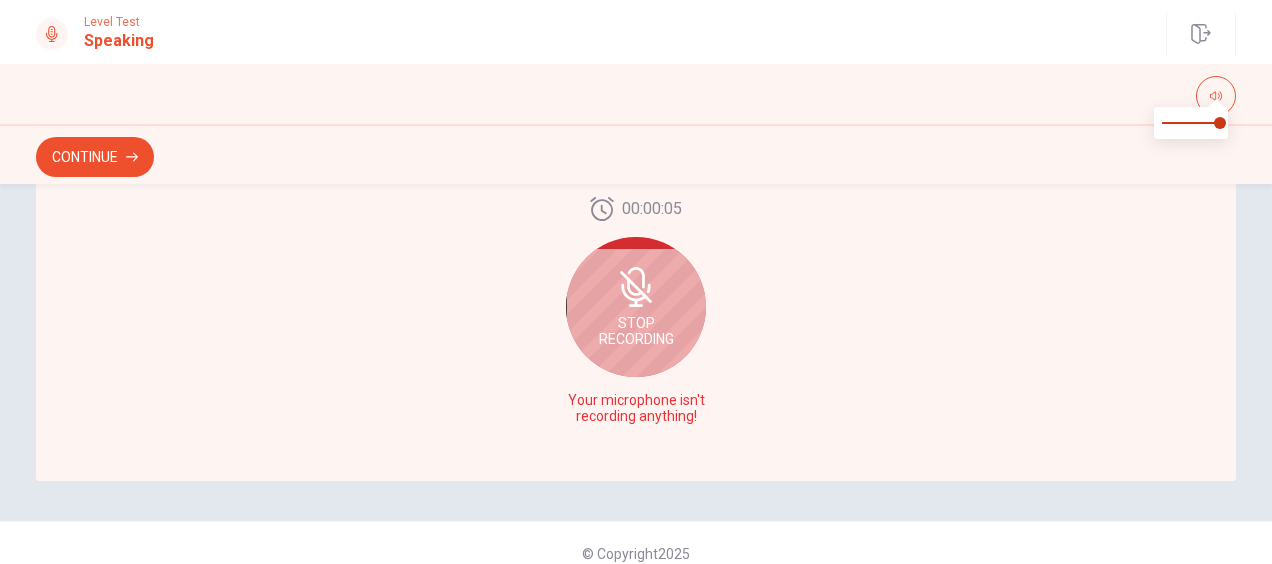 click 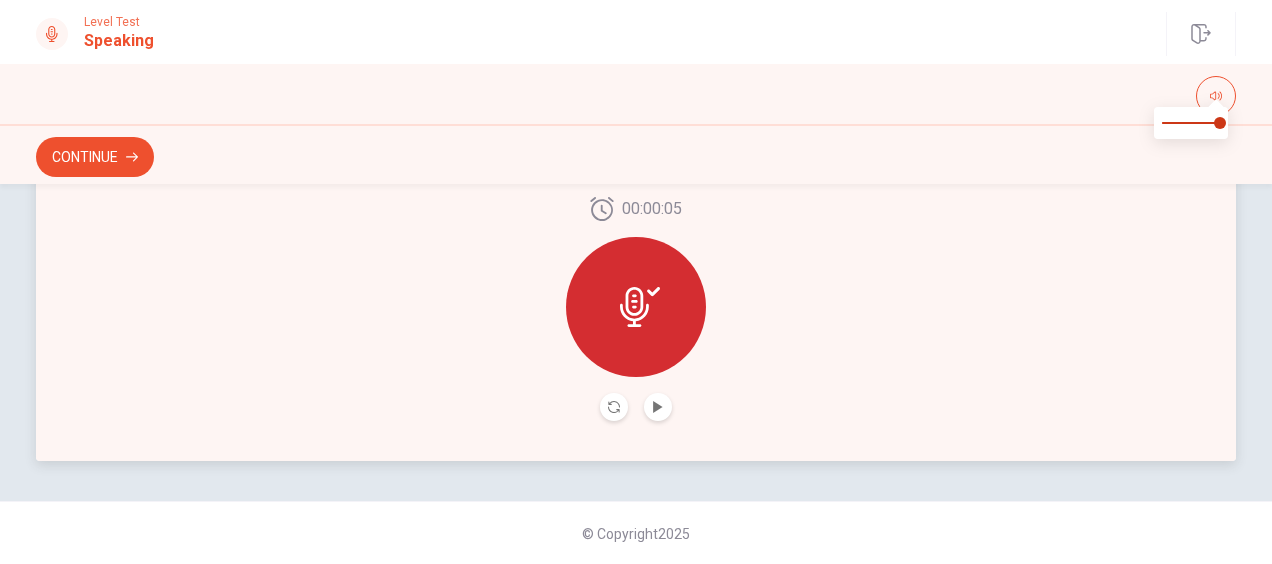 click on "00:00:05" at bounding box center (636, 309) 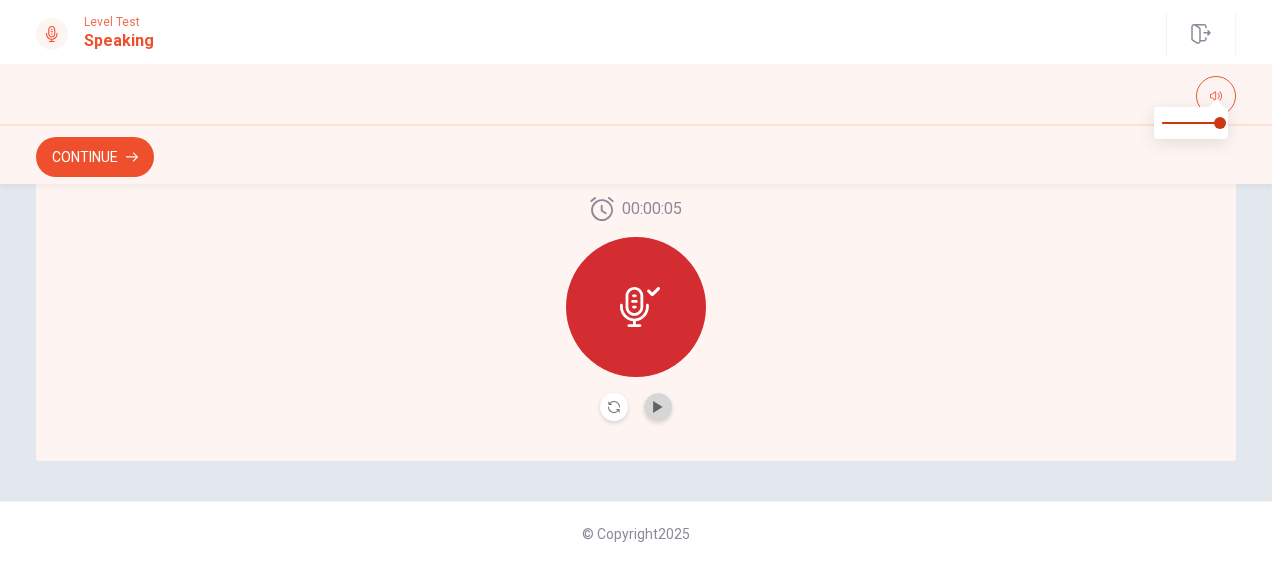 click at bounding box center (658, 407) 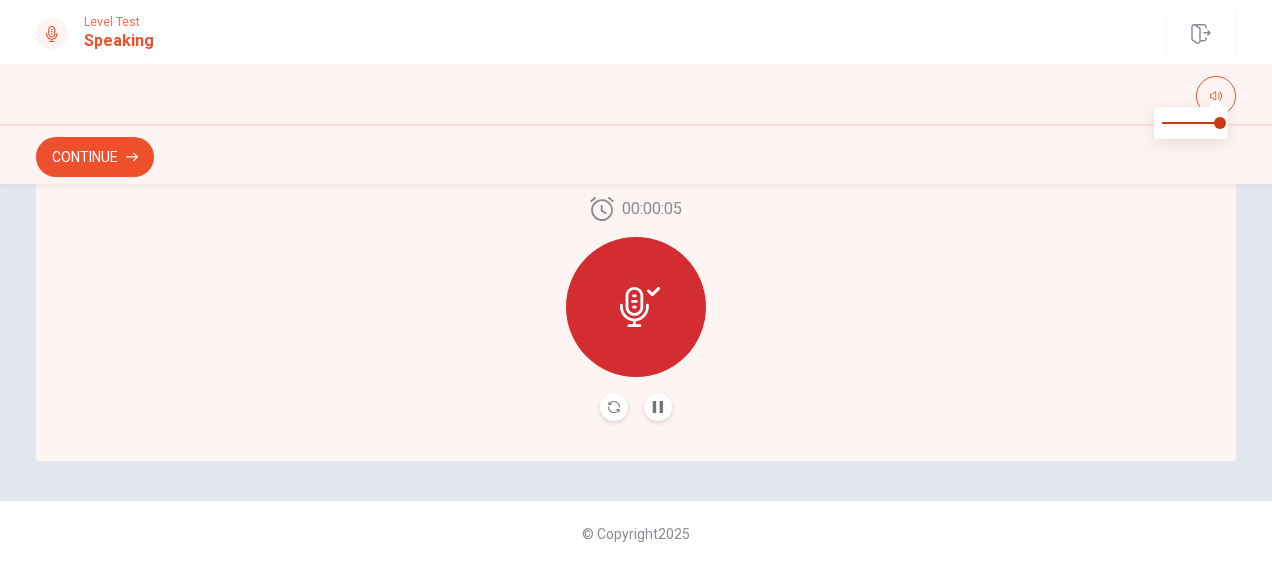 click 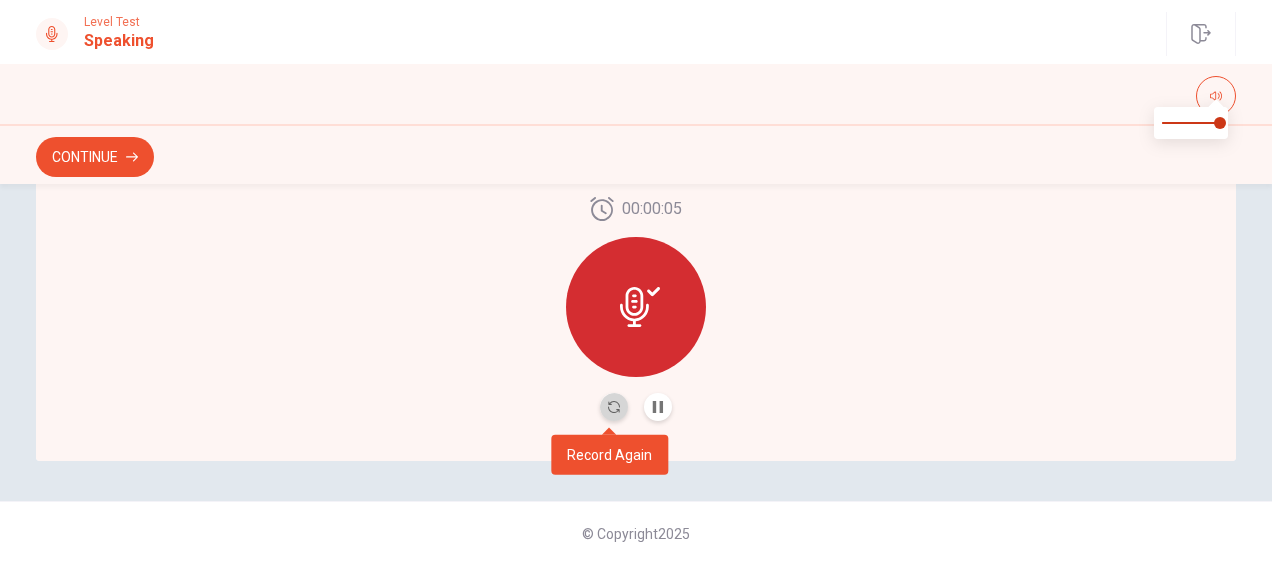 click at bounding box center (614, 407) 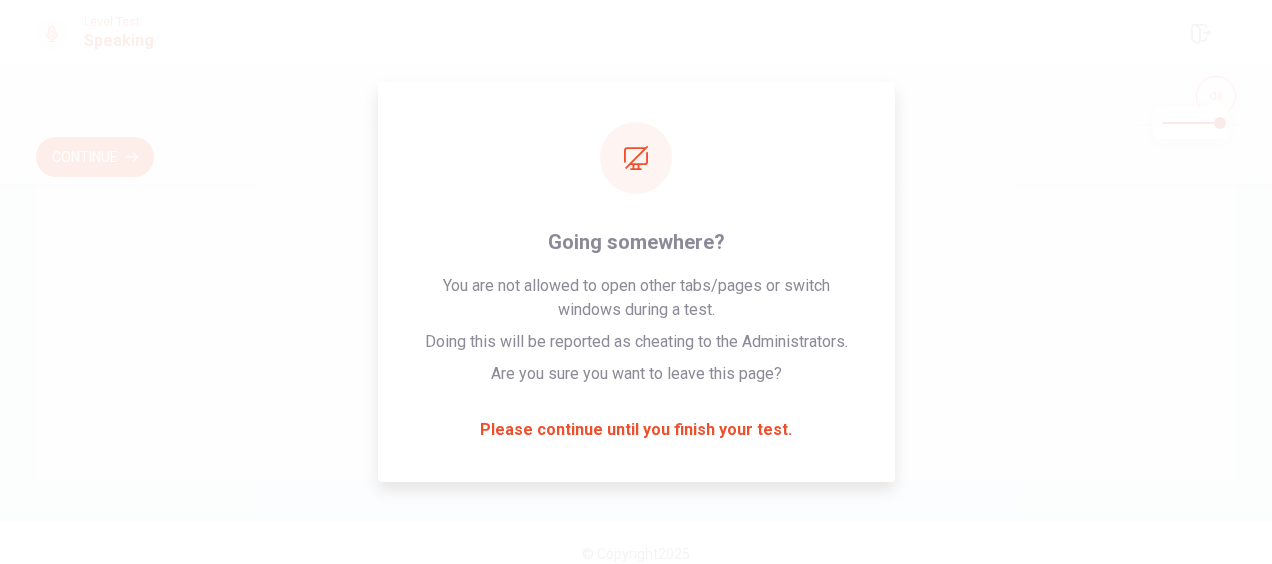 scroll, scrollTop: 623, scrollLeft: 0, axis: vertical 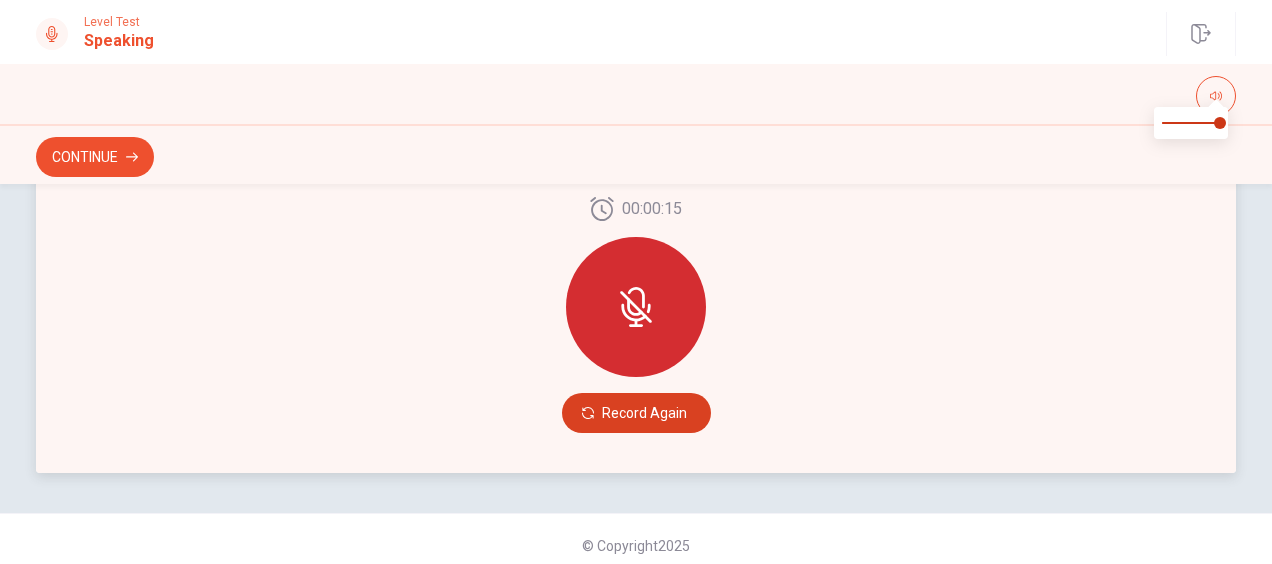 click on "Record Again" at bounding box center (636, 413) 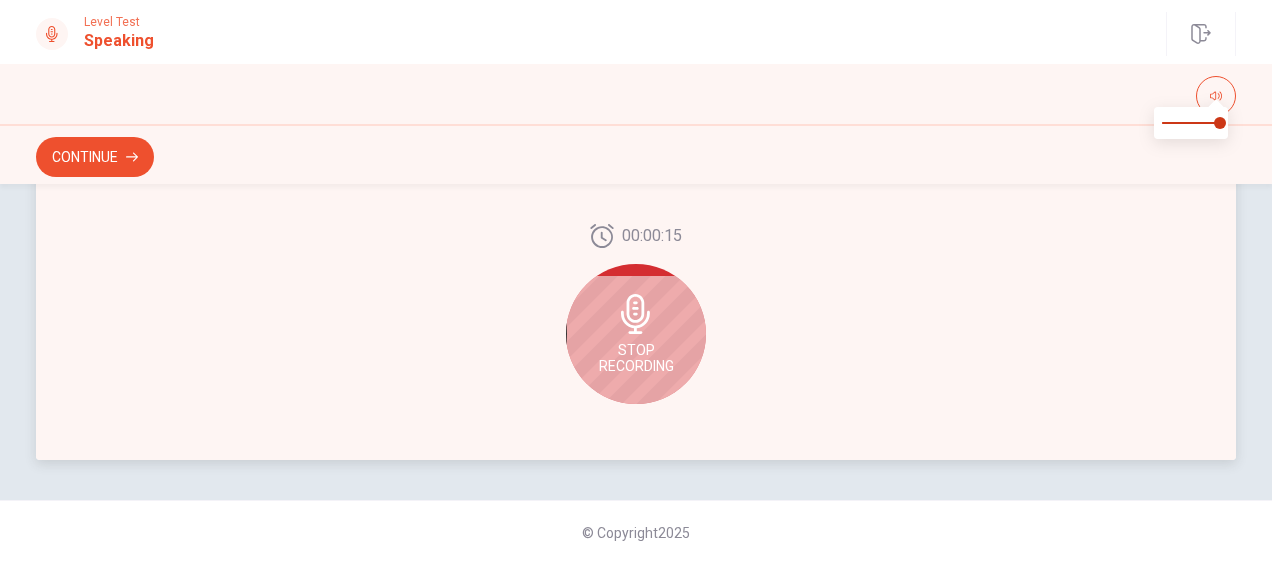 click on "Stop   Recording" at bounding box center (636, 358) 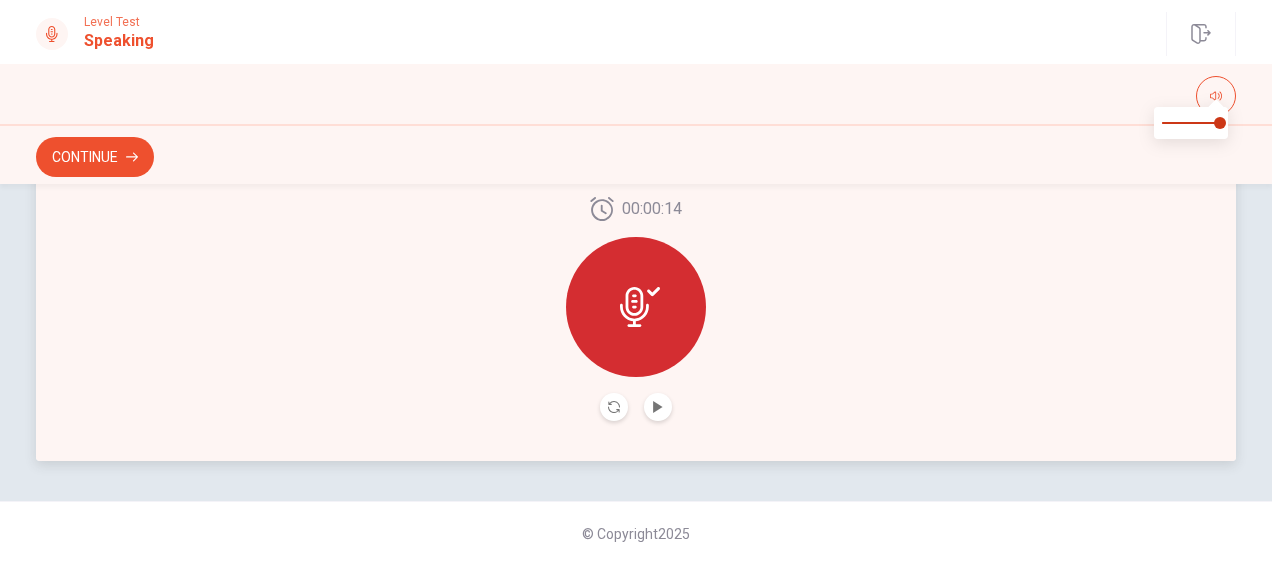 click 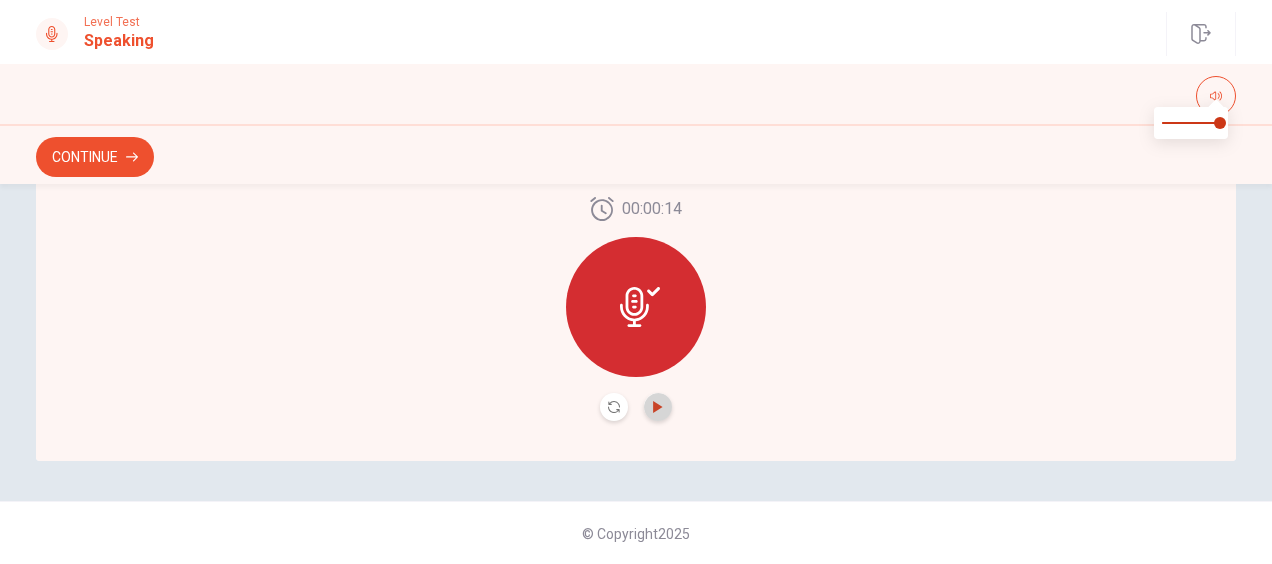 click 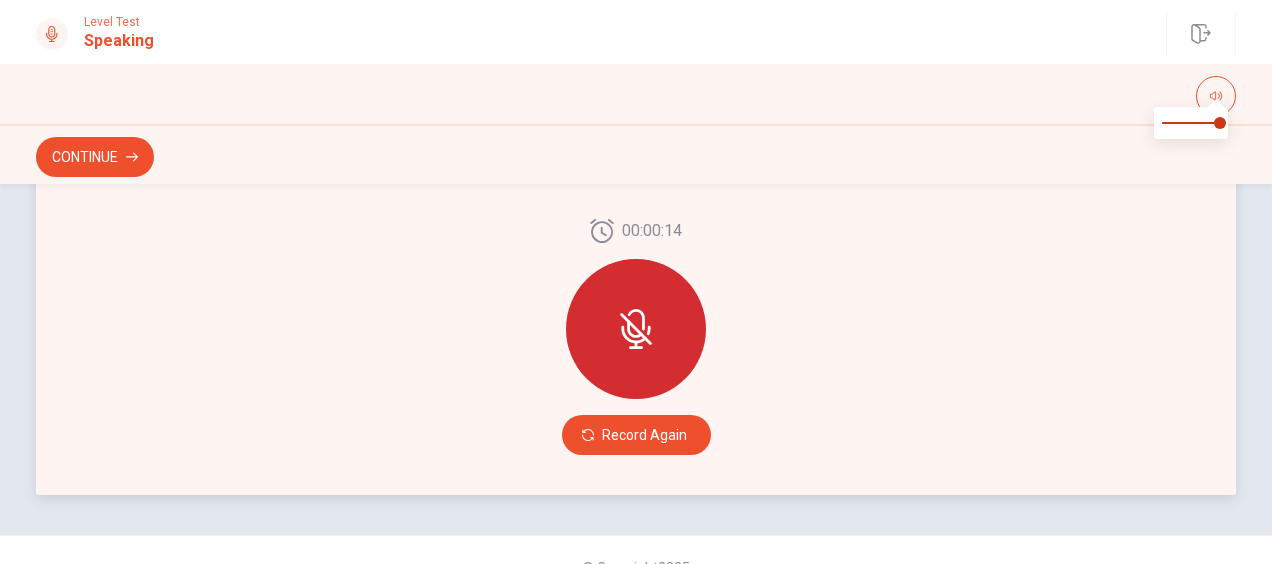 scroll, scrollTop: 609, scrollLeft: 0, axis: vertical 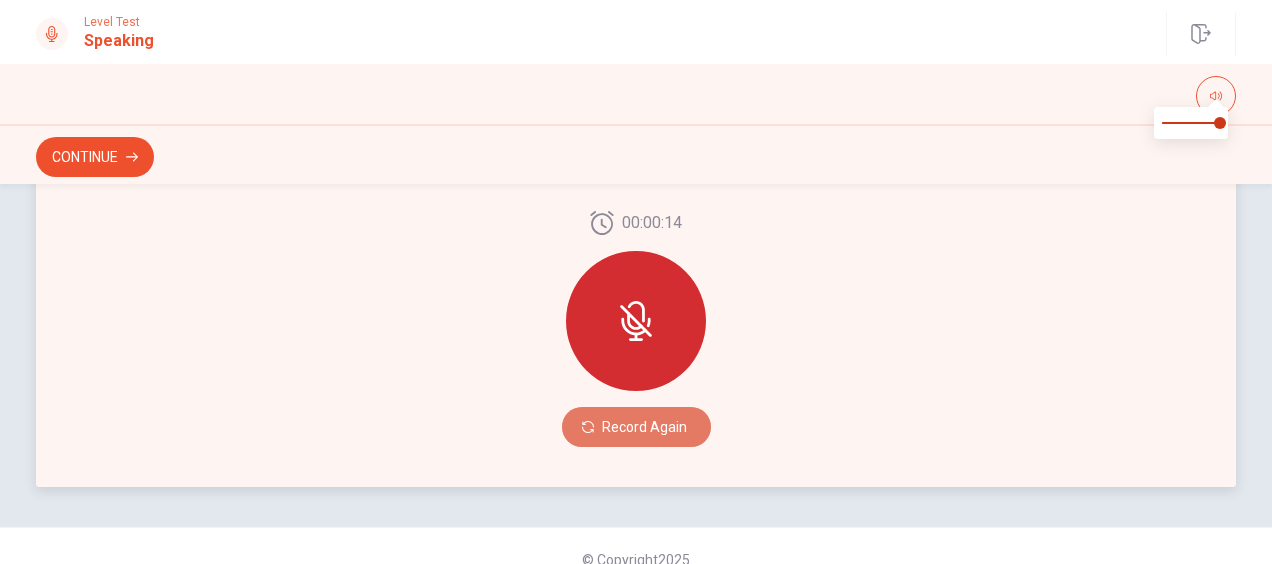 click on "Record Again" at bounding box center [636, 427] 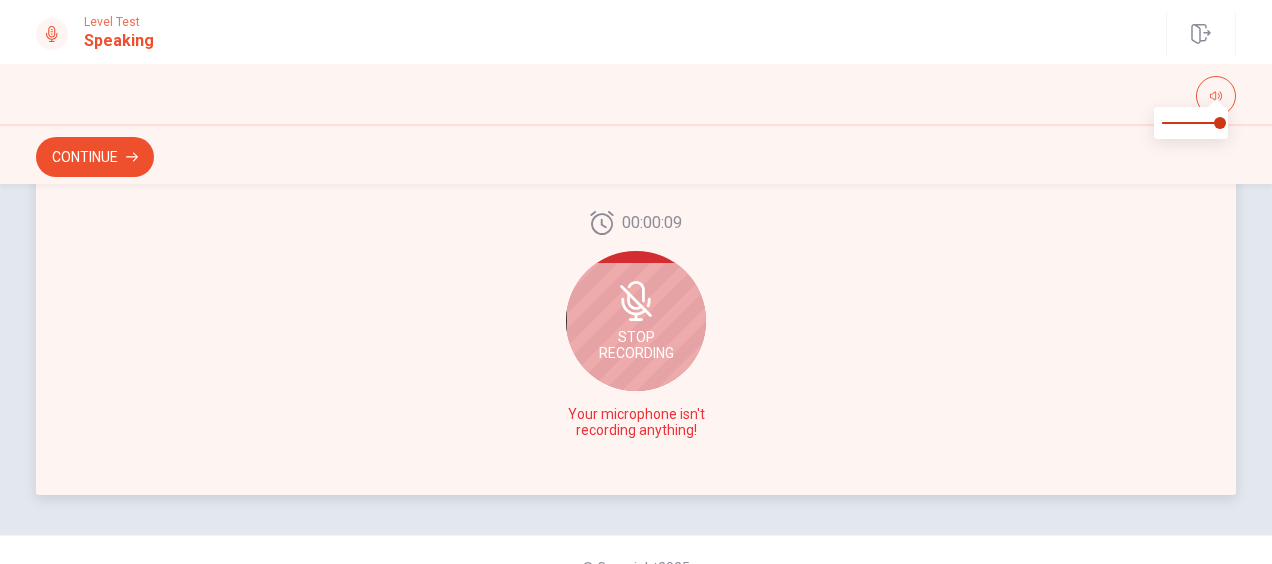 scroll, scrollTop: 636, scrollLeft: 0, axis: vertical 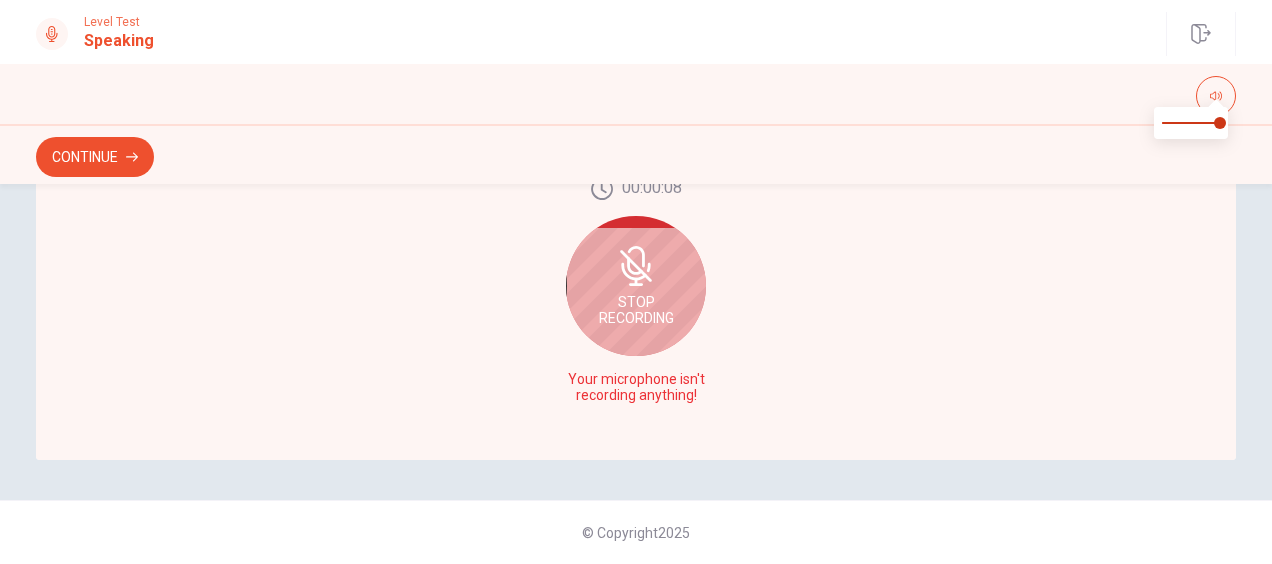 click on "Stop   Recording" at bounding box center [636, 286] 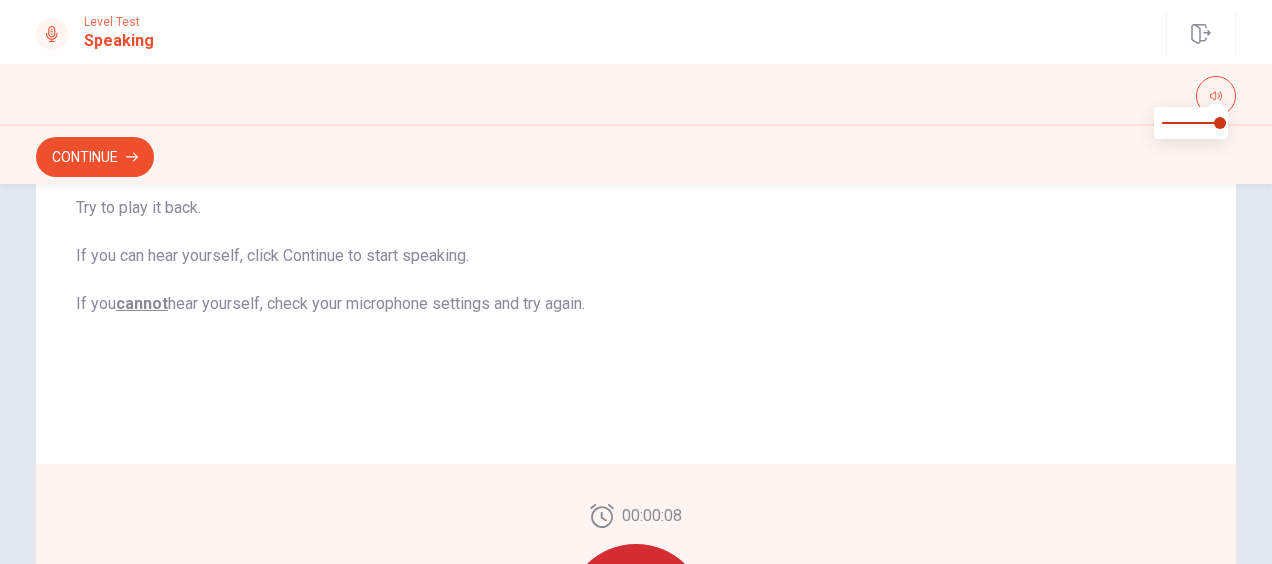 scroll, scrollTop: 458, scrollLeft: 0, axis: vertical 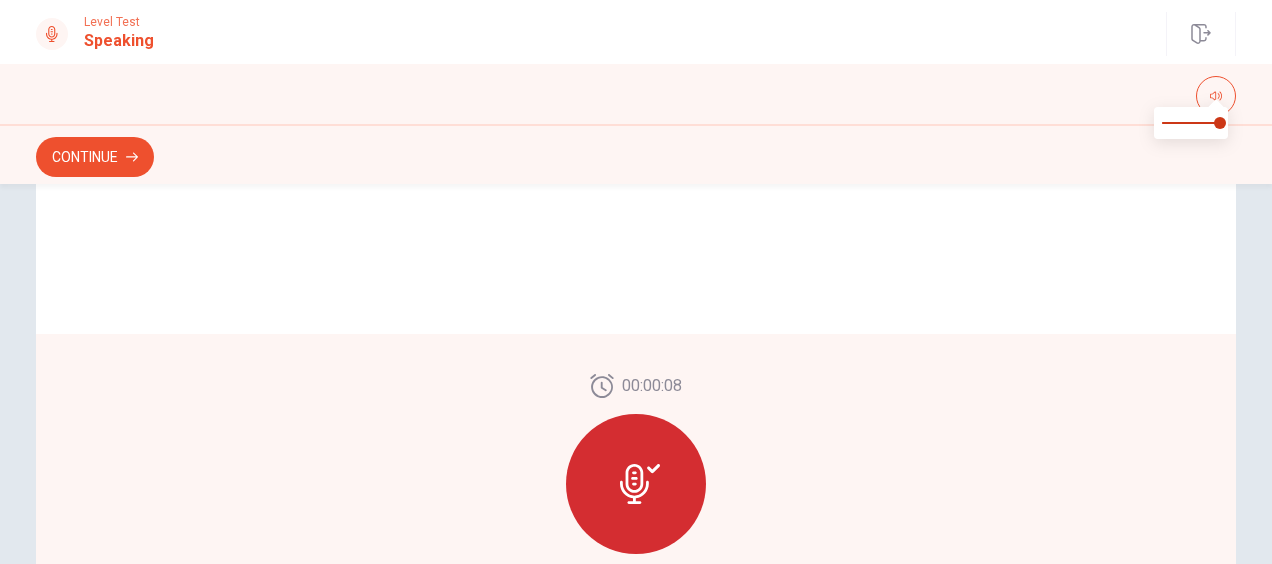 click on "Checking the Microphone Check if your microphone works here.
Record your voice.
Try to play it back.
If you can hear yourself, click Continue to start speaking.
If you  cannot  hear yourself, check your microphone settings and try again." at bounding box center (636, 50) 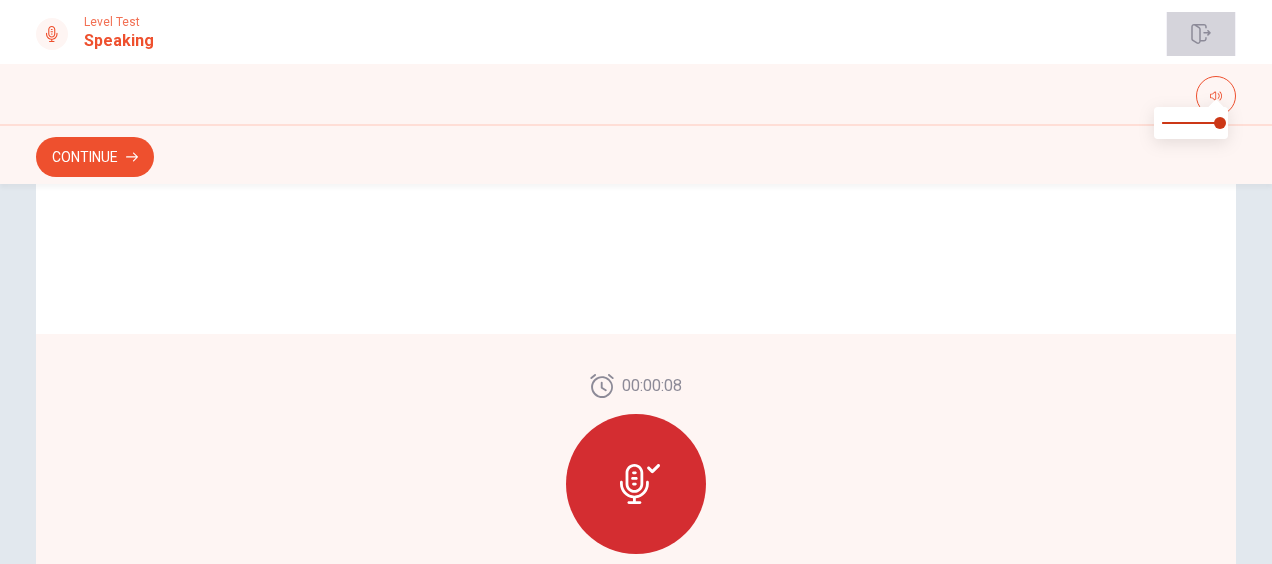 click 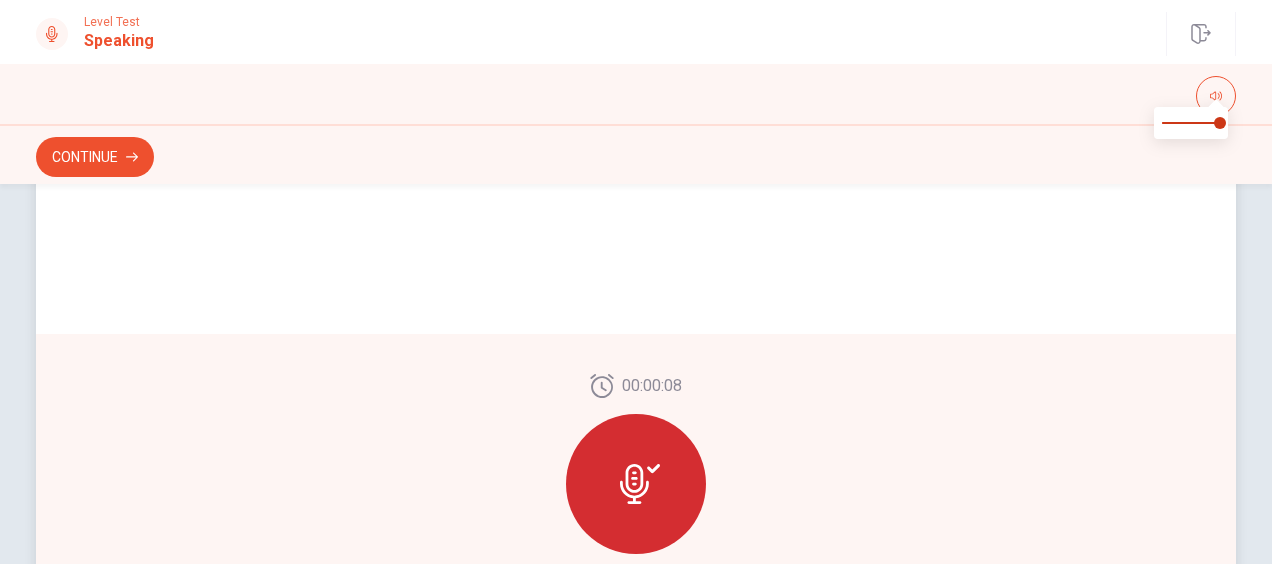 scroll, scrollTop: 636, scrollLeft: 0, axis: vertical 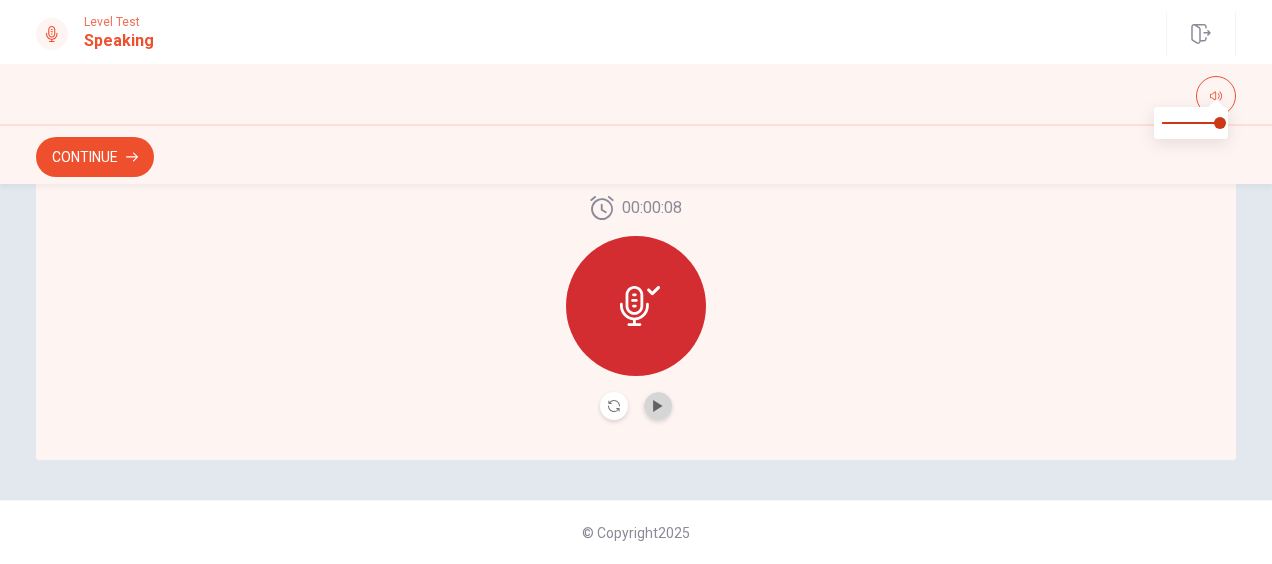 click at bounding box center [658, 406] 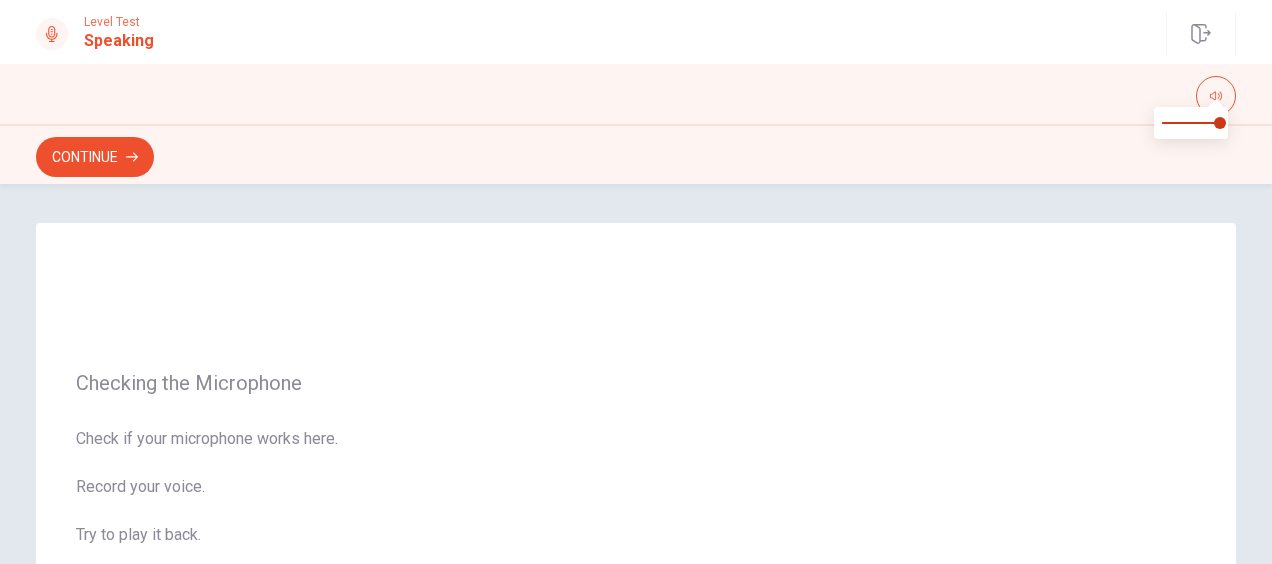 scroll, scrollTop: 0, scrollLeft: 0, axis: both 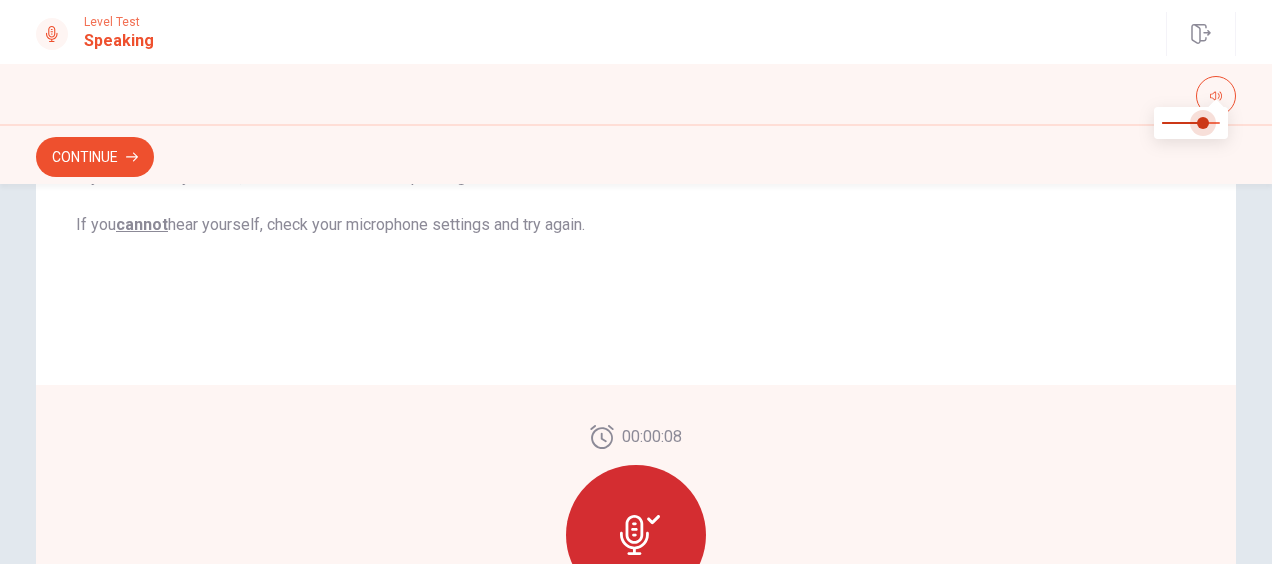 click at bounding box center [1203, 123] 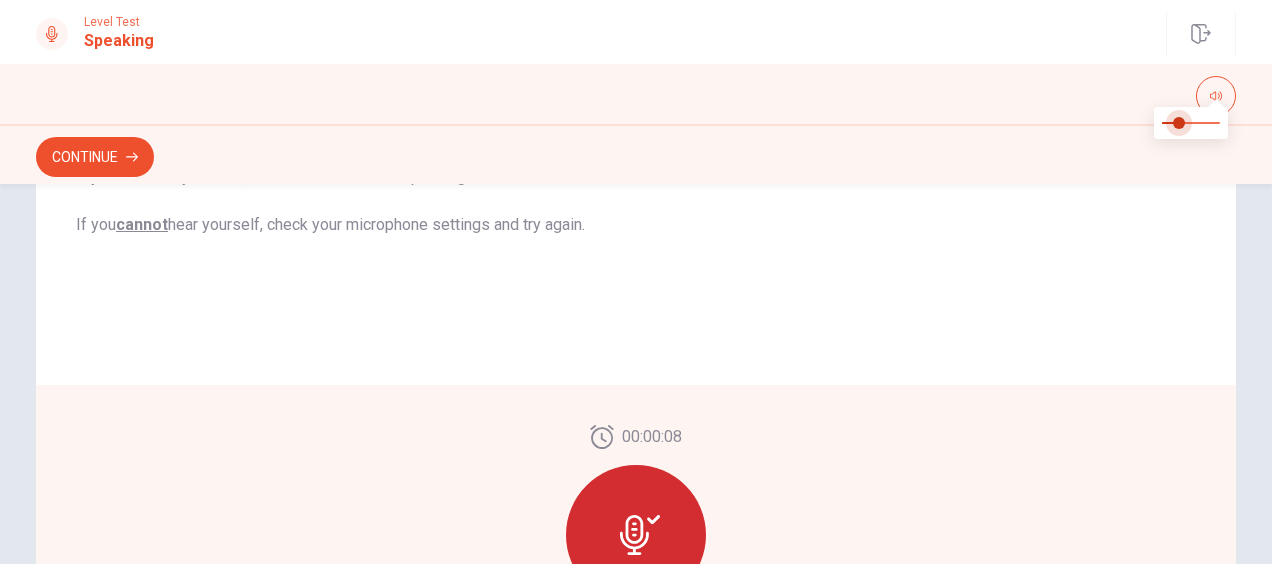 click at bounding box center [1179, 123] 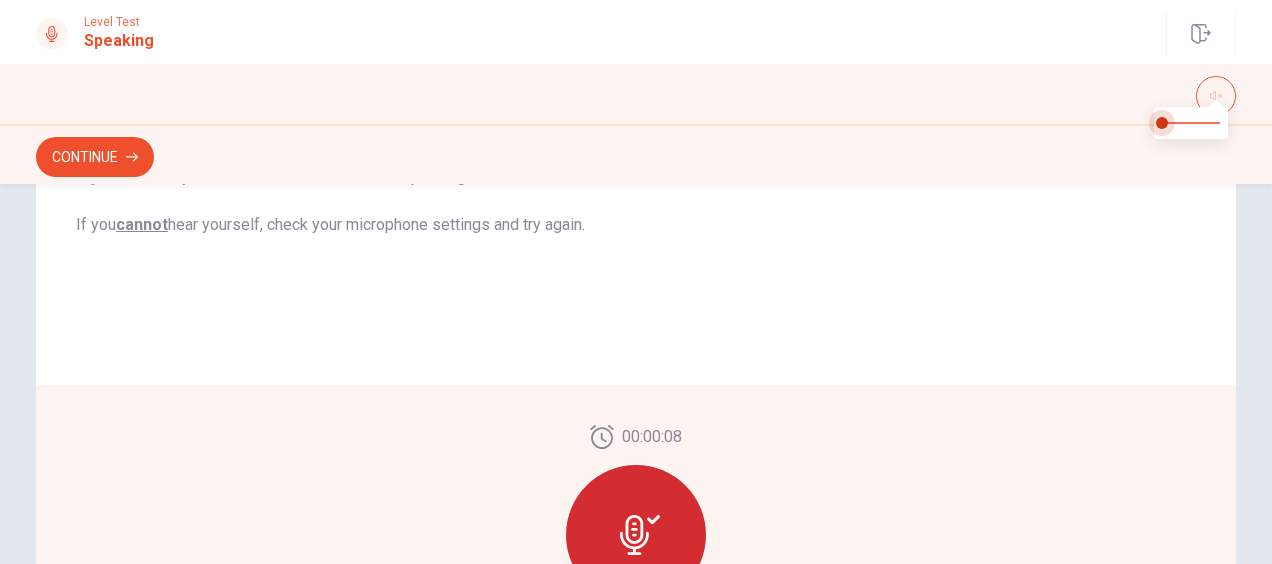 type on "*" 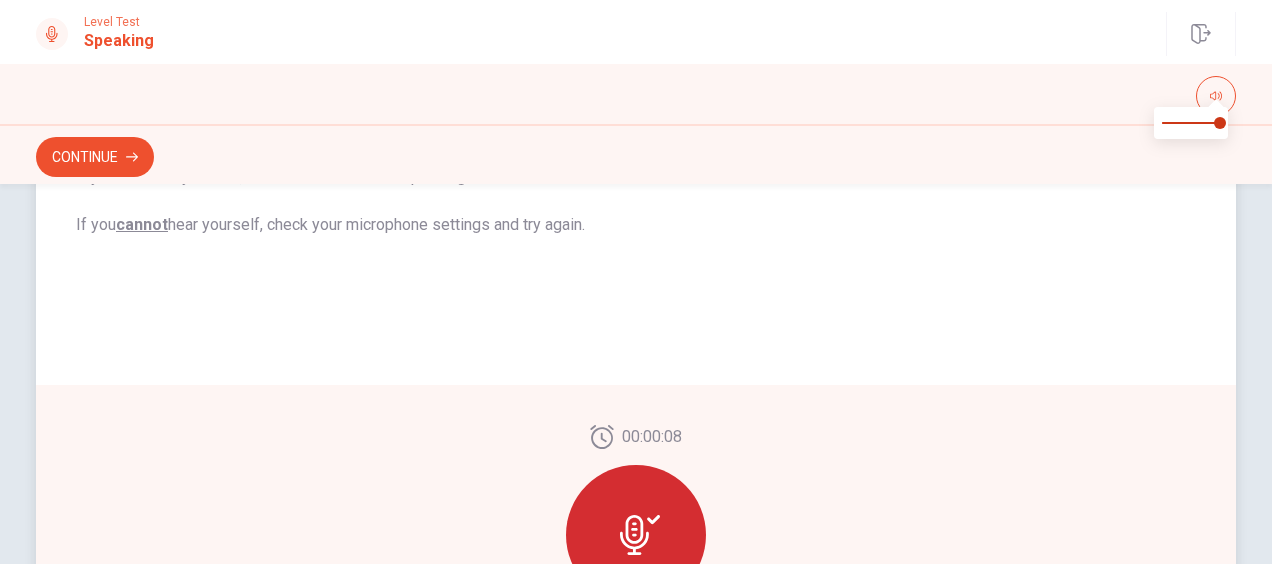 scroll, scrollTop: 636, scrollLeft: 0, axis: vertical 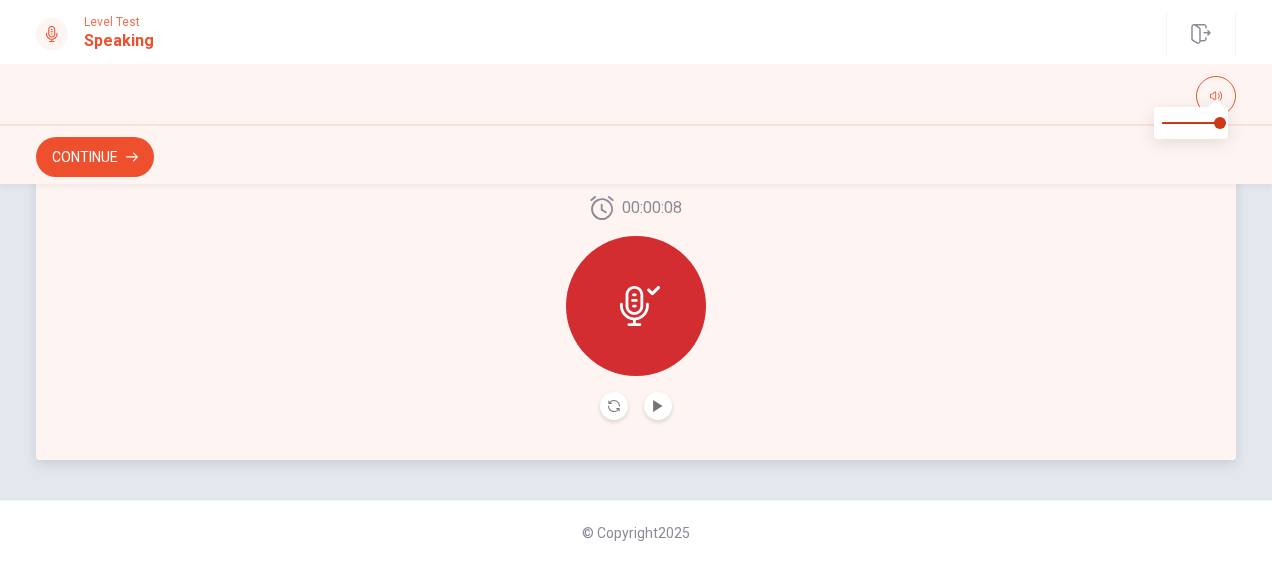 click 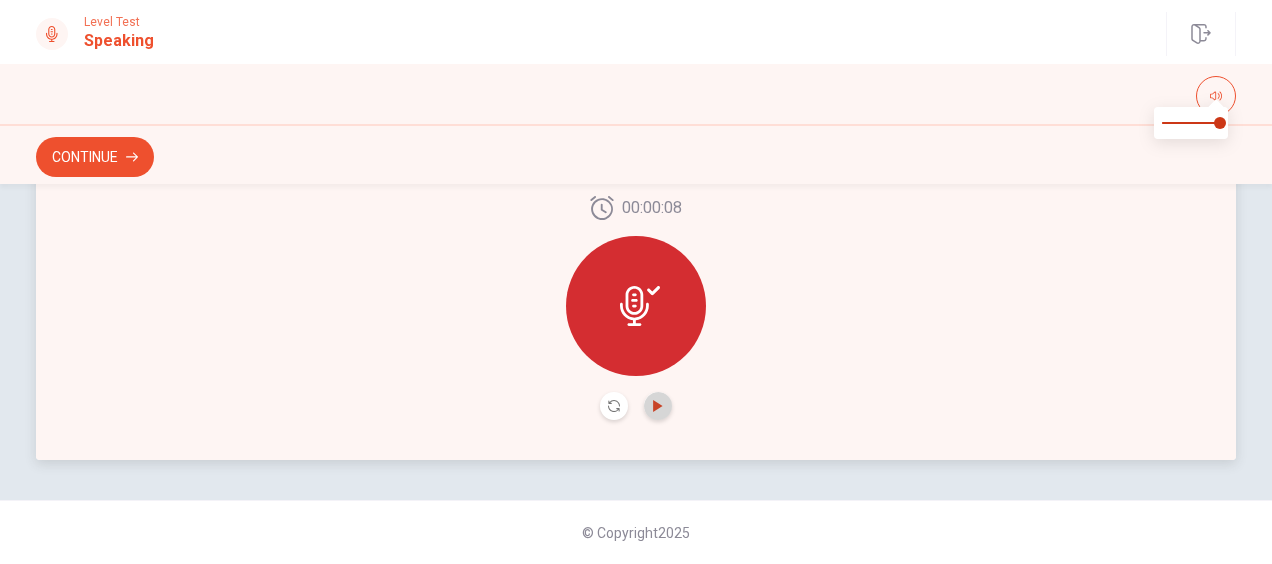 click 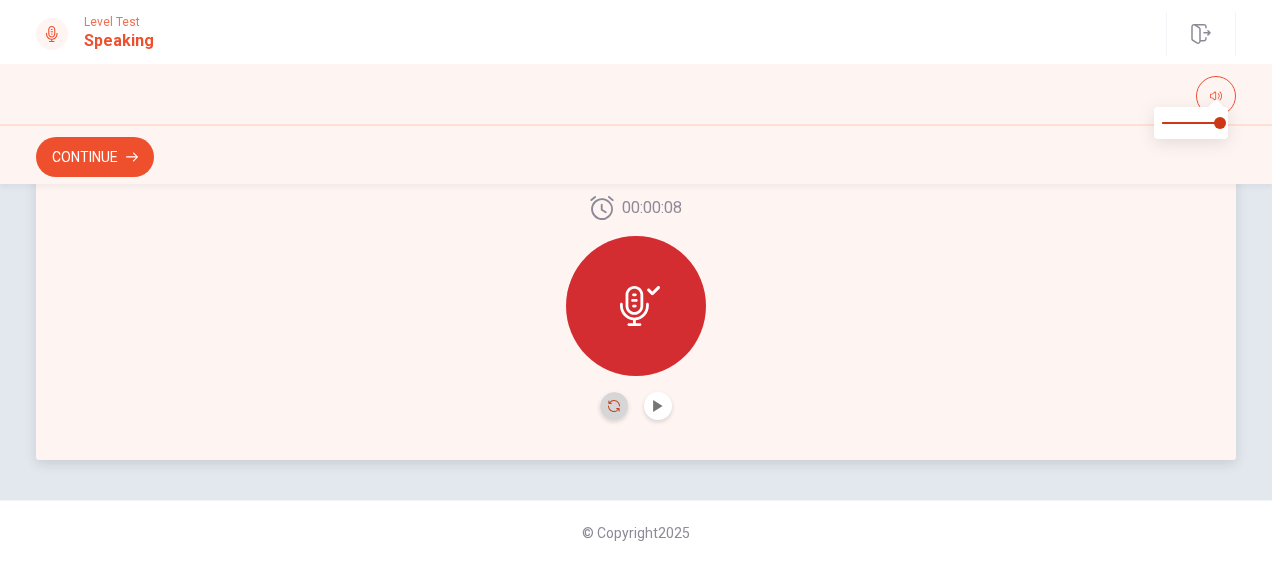 click 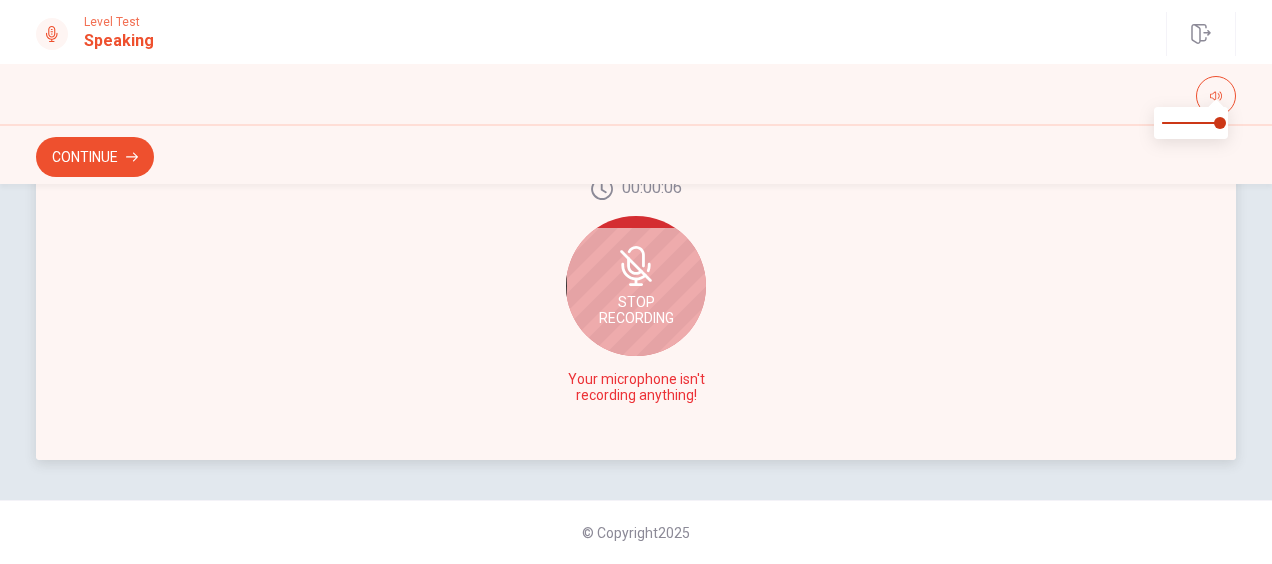 scroll, scrollTop: 616, scrollLeft: 0, axis: vertical 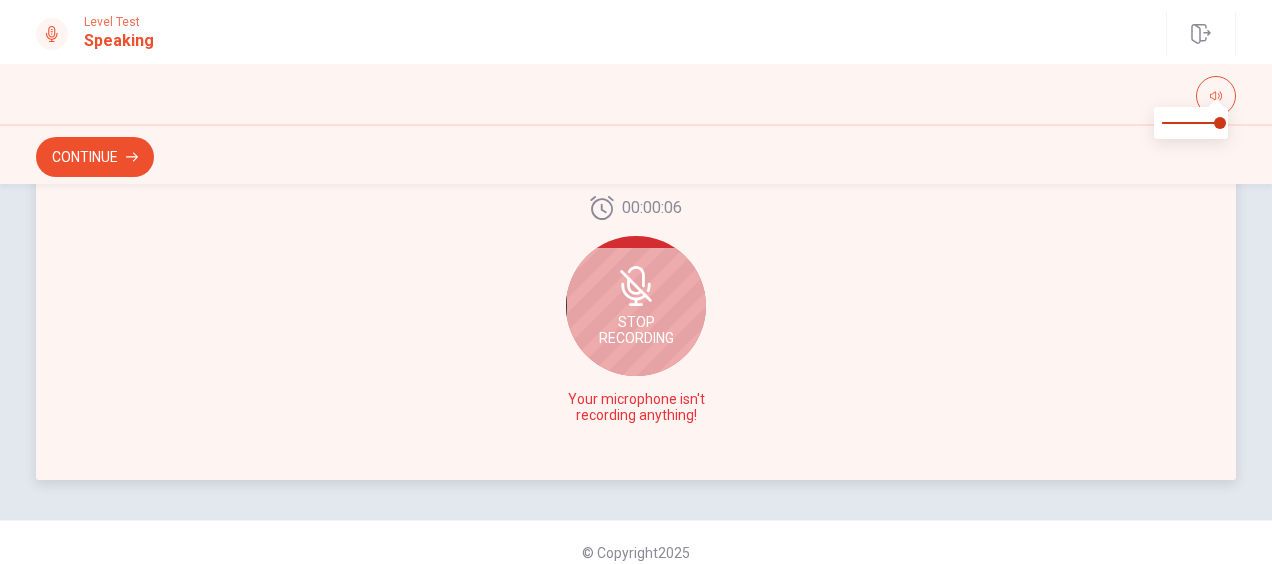 click on "Stop   Recording" at bounding box center (636, 330) 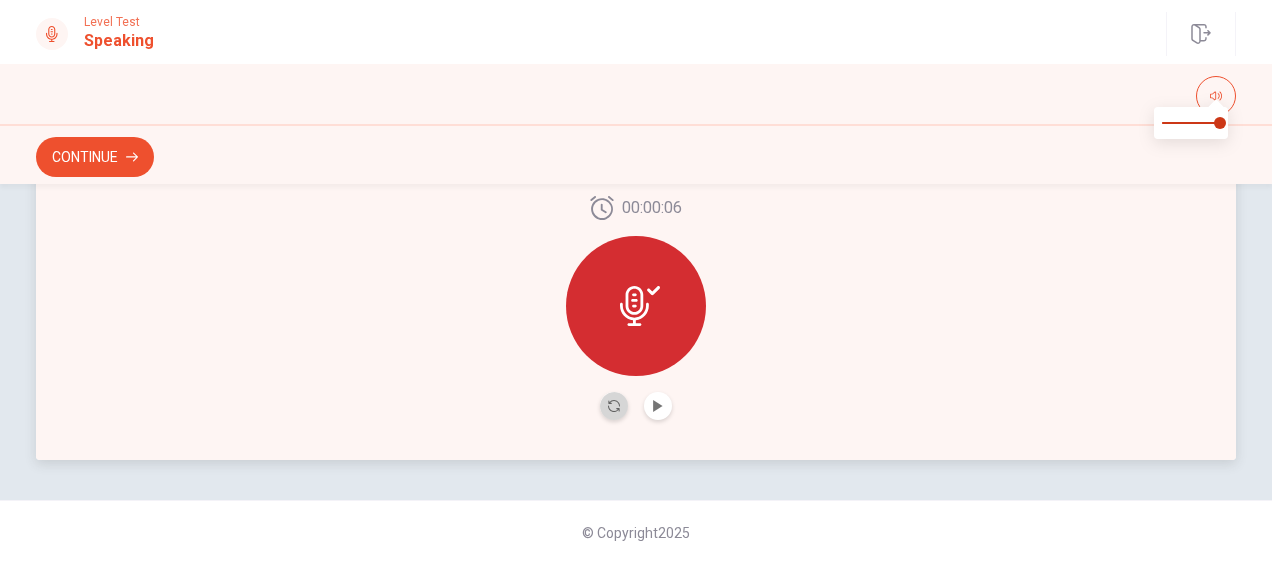 click at bounding box center [614, 406] 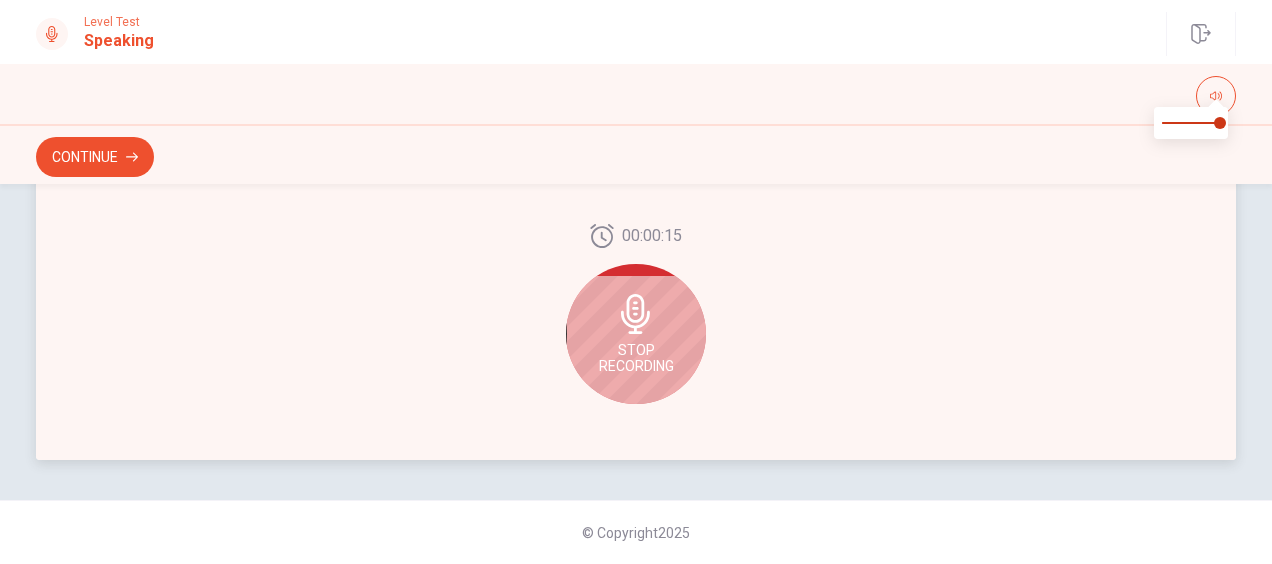 click 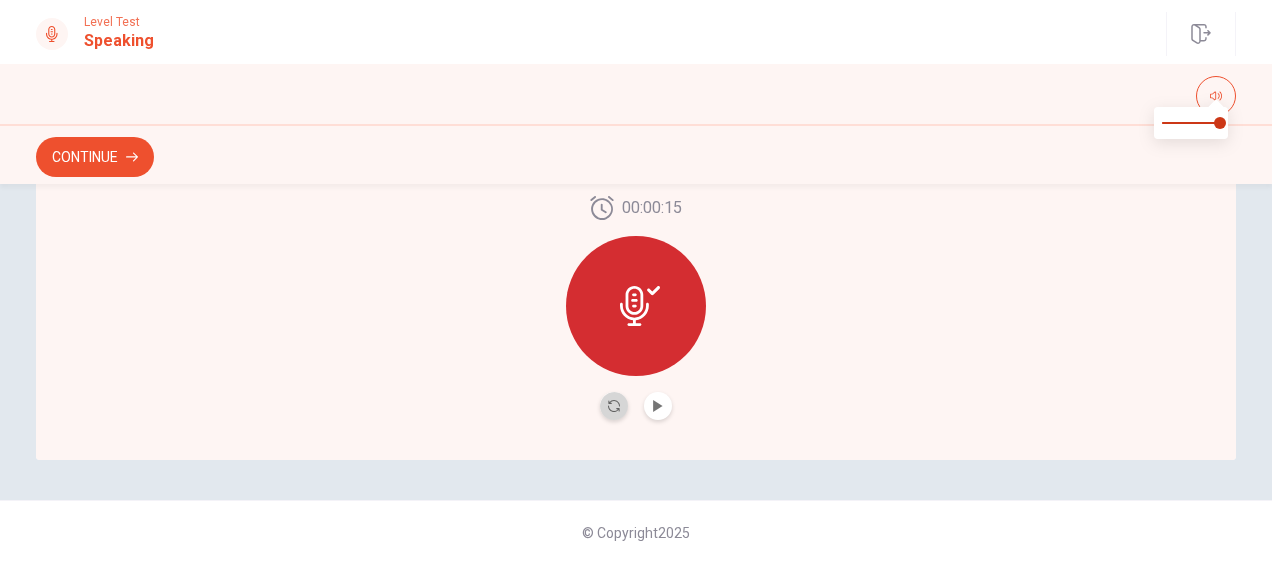 click at bounding box center [614, 406] 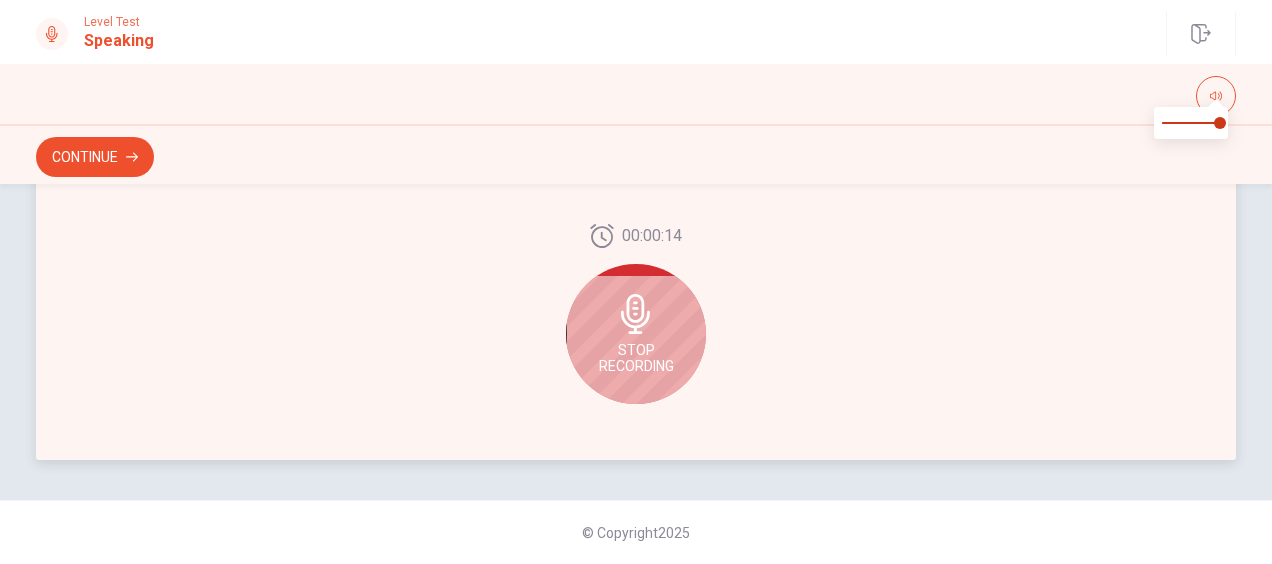 scroll, scrollTop: 616, scrollLeft: 0, axis: vertical 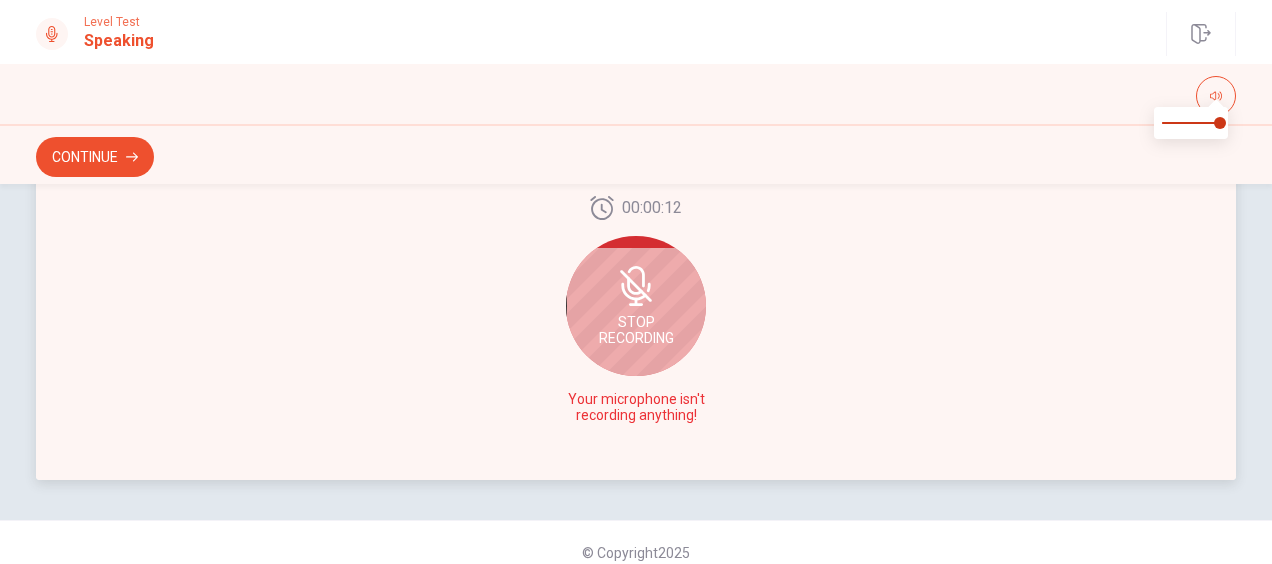 click on "Stop   Recording" at bounding box center [636, 330] 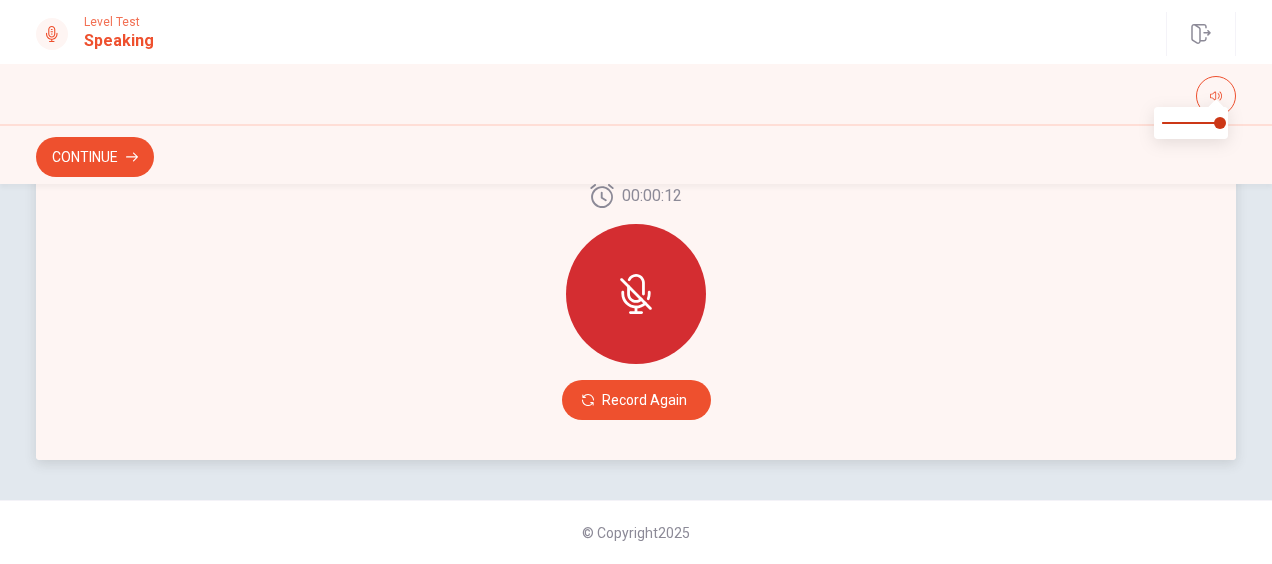 scroll, scrollTop: 624, scrollLeft: 0, axis: vertical 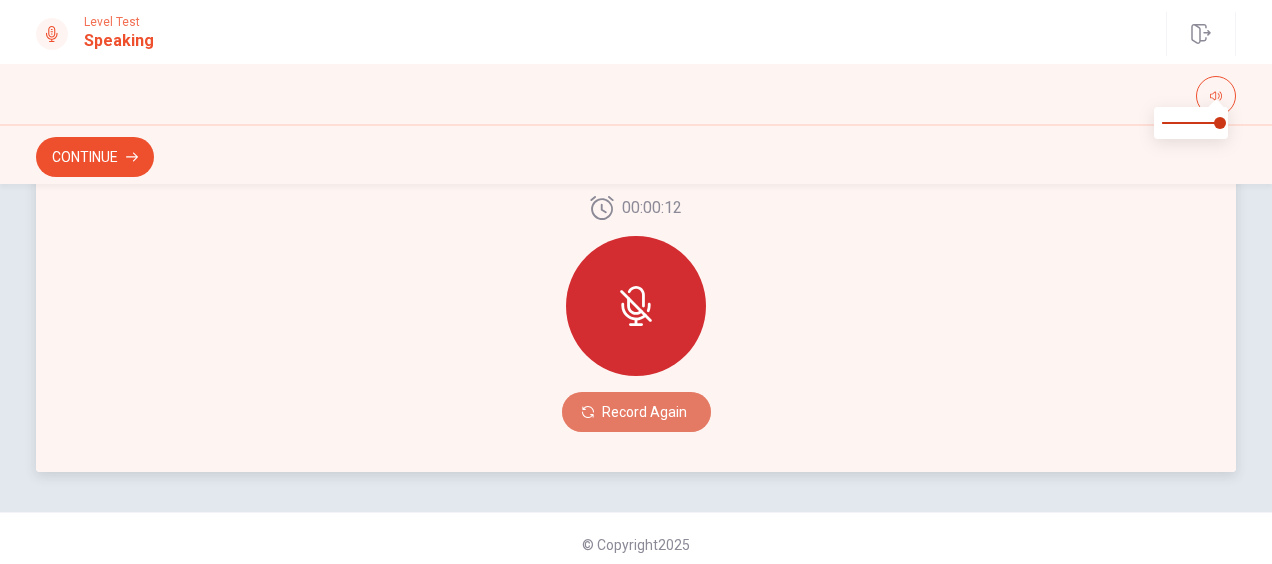 click on "Record Again" at bounding box center [636, 412] 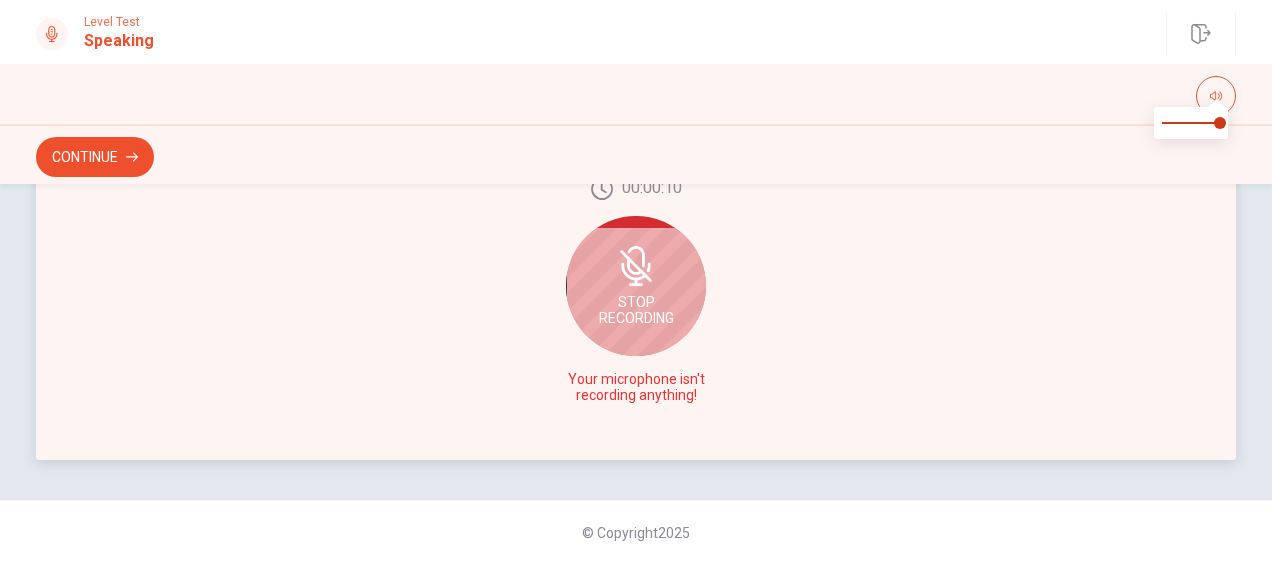 scroll, scrollTop: 616, scrollLeft: 0, axis: vertical 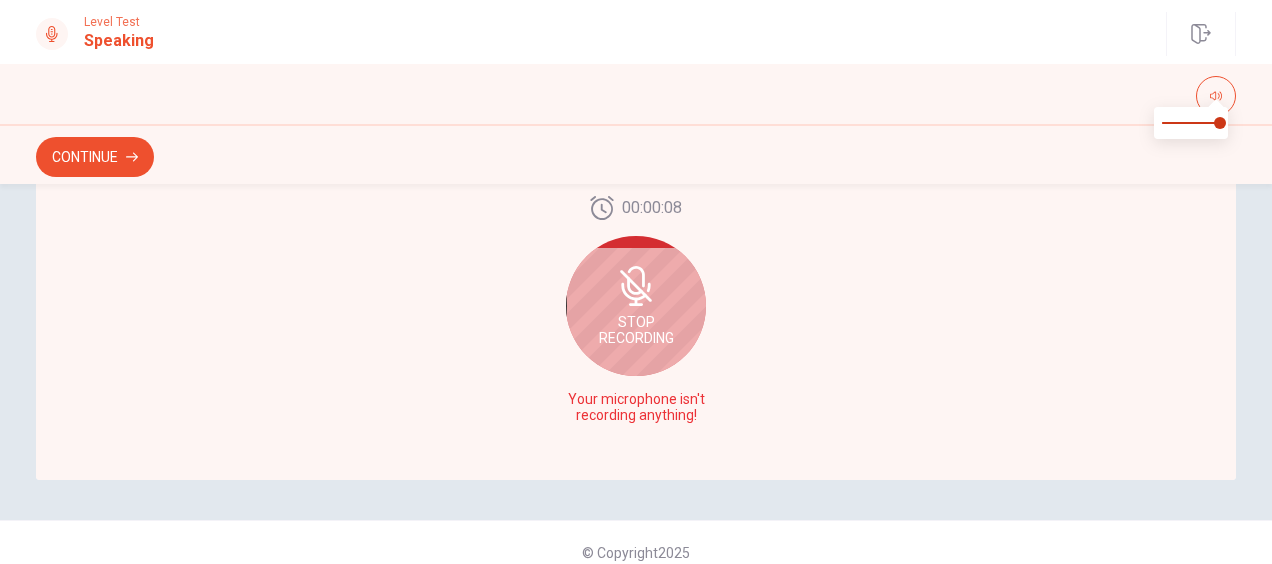 click on "Stop   Recording" at bounding box center [636, 330] 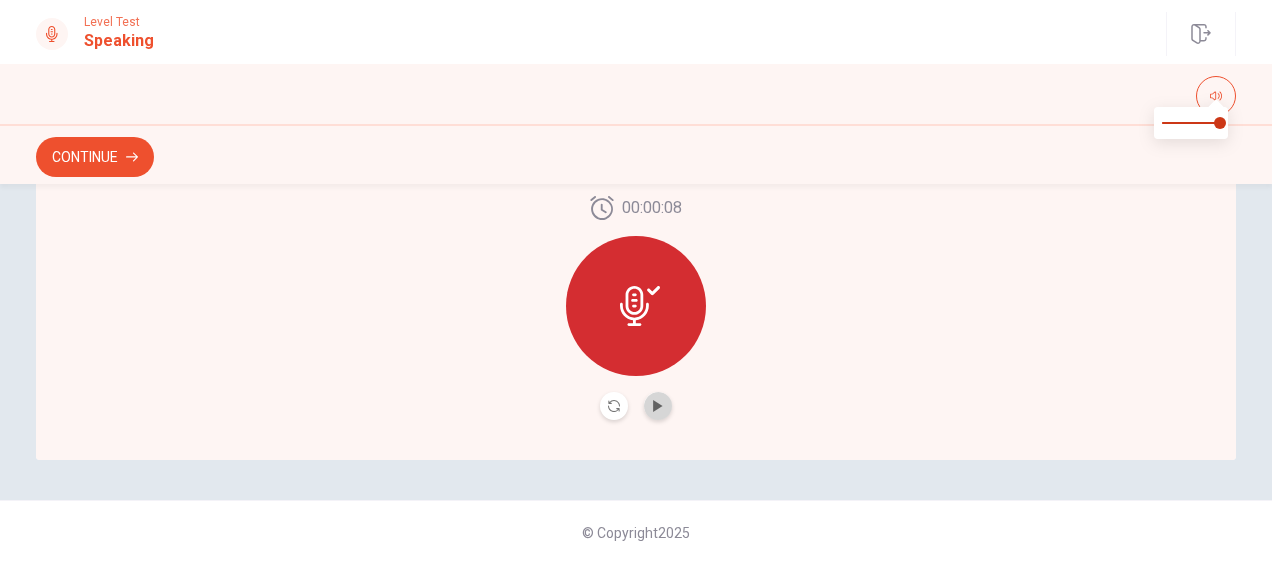 click at bounding box center [658, 406] 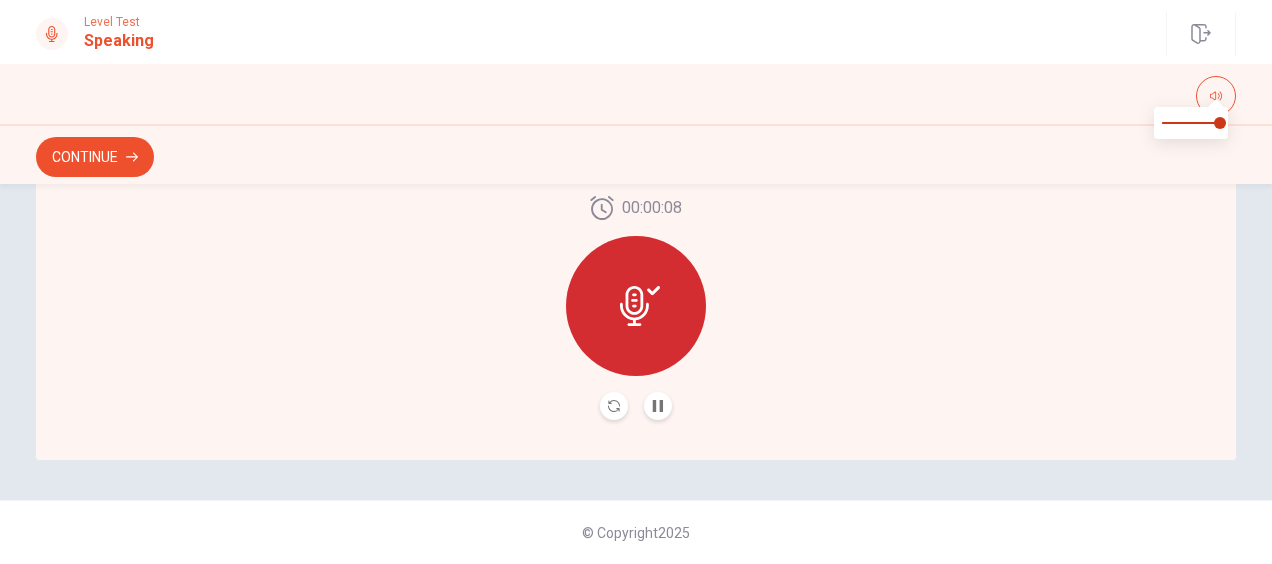 click on "00:00:08" at bounding box center [636, 308] 